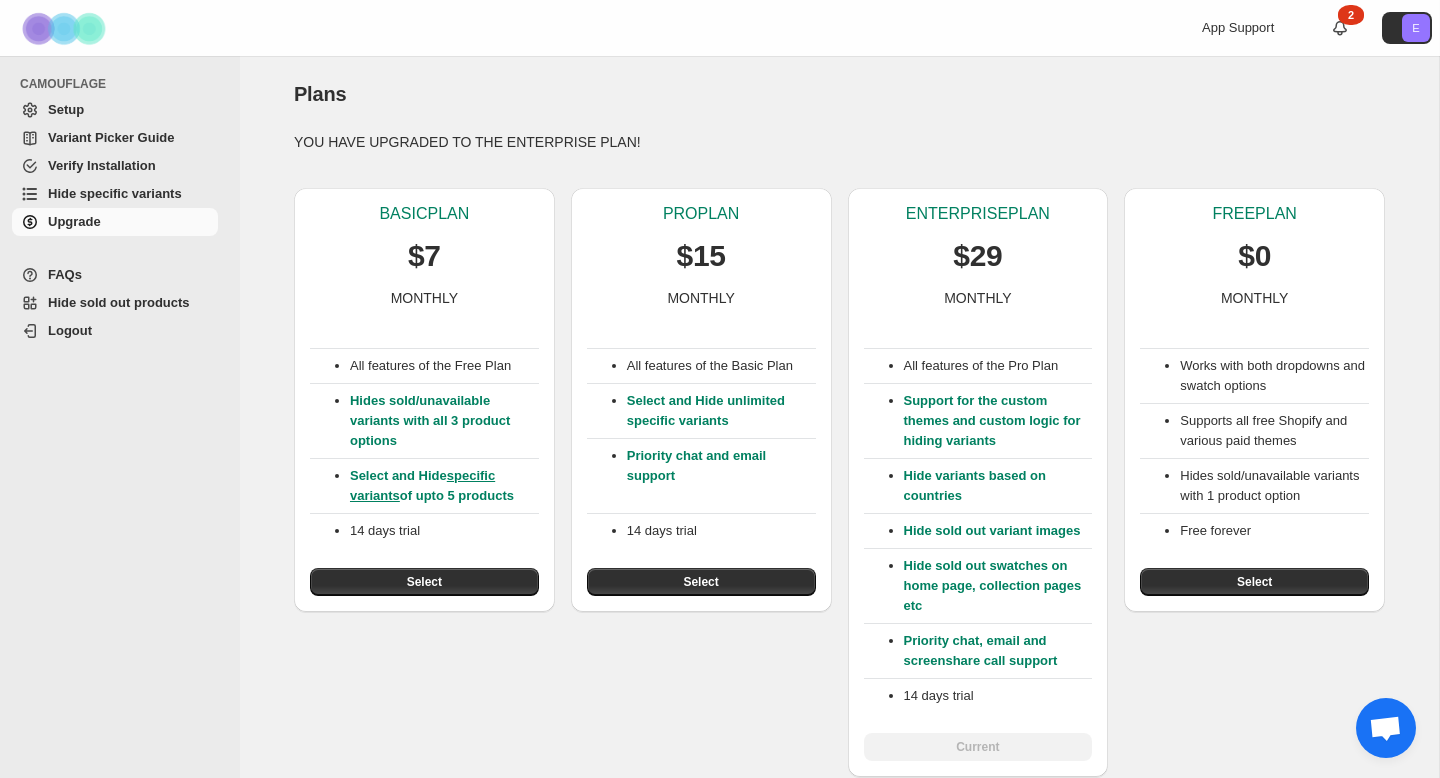 scroll, scrollTop: 0, scrollLeft: 0, axis: both 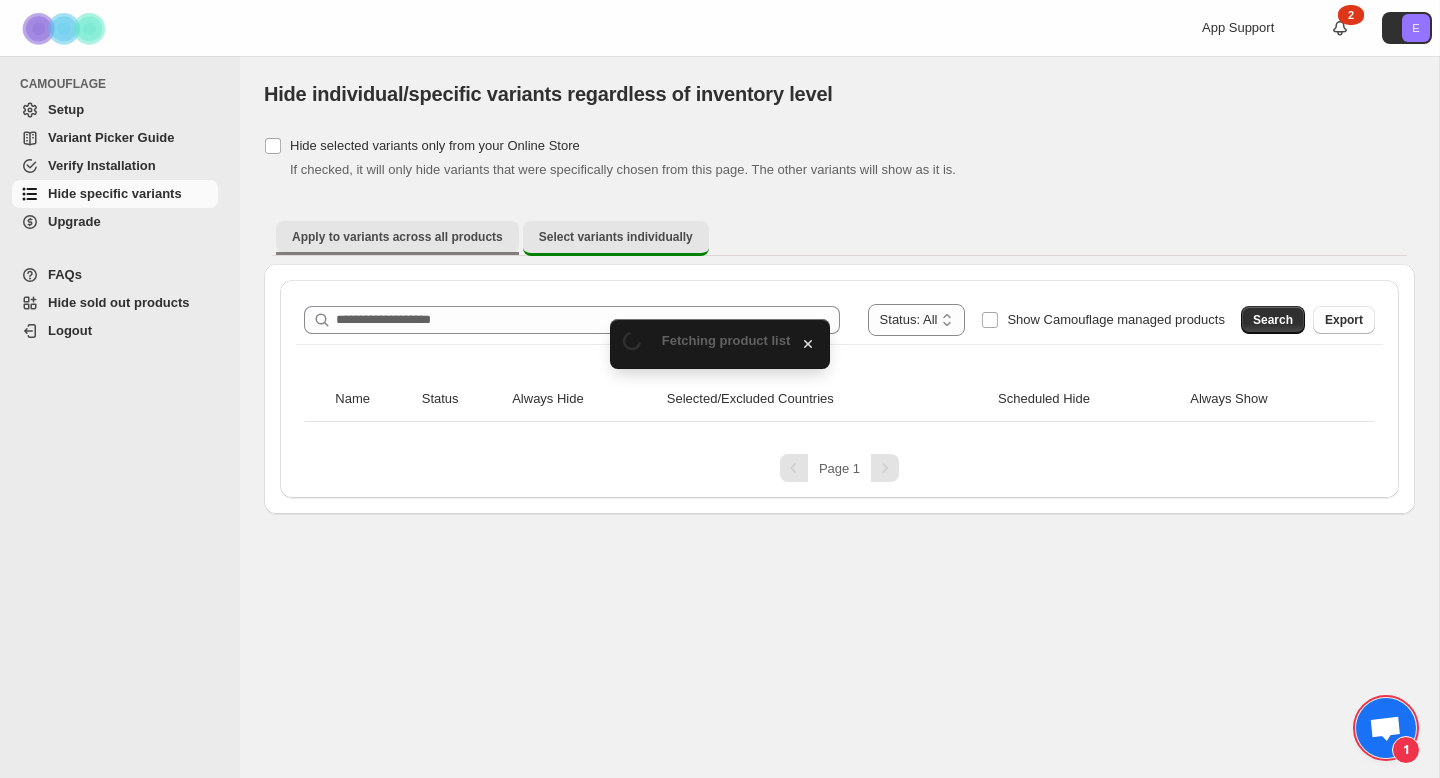click on "Apply to variants across all products" at bounding box center (397, 237) 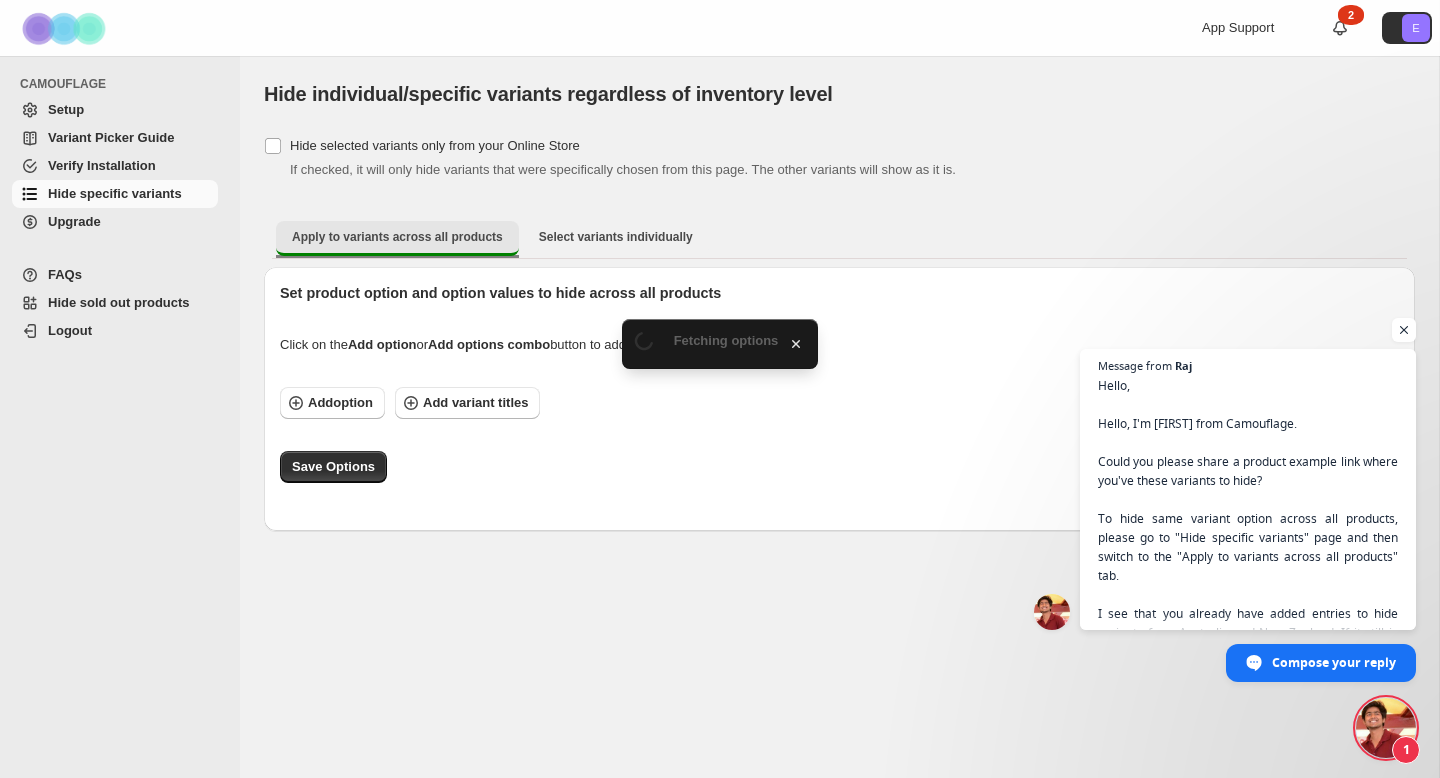 scroll, scrollTop: 73, scrollLeft: 0, axis: vertical 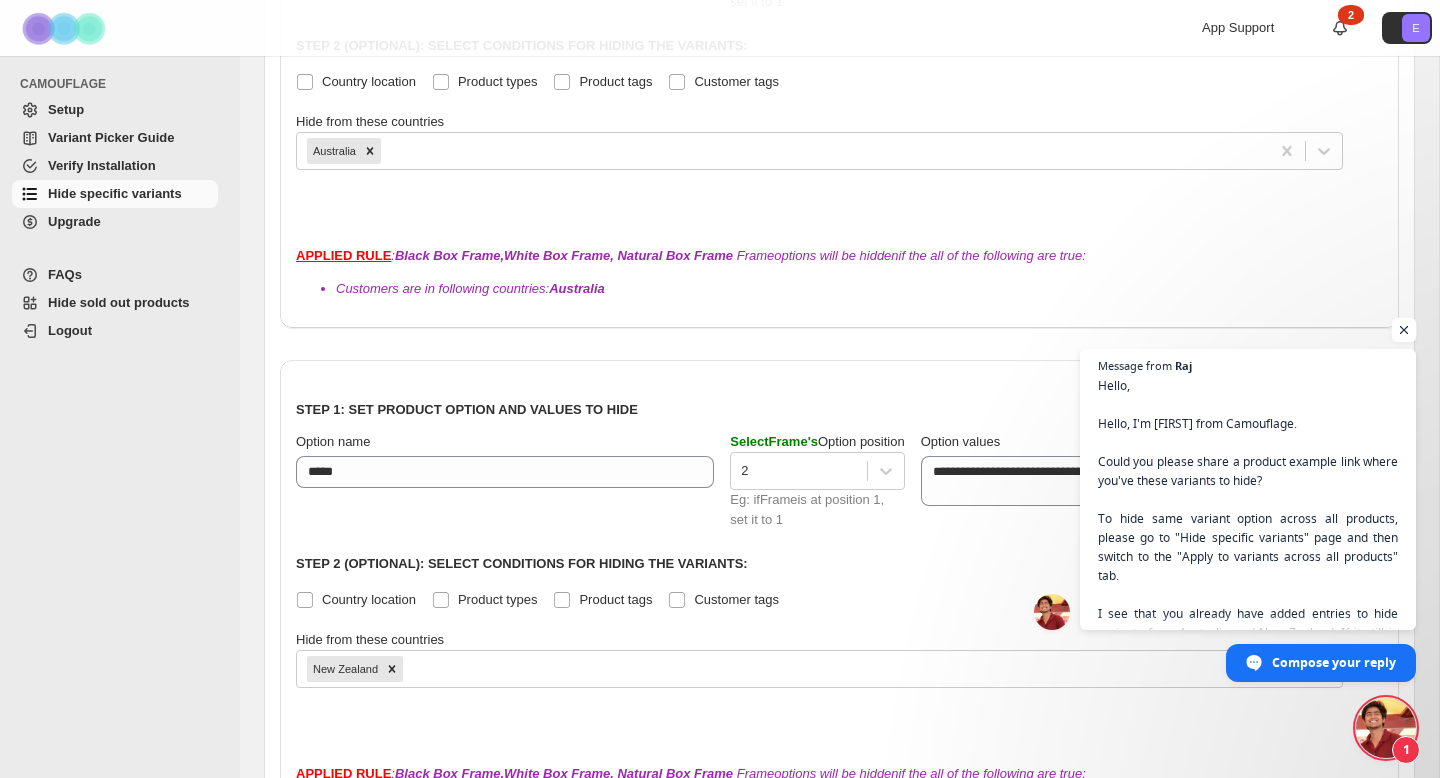 click at bounding box center (1404, 330) 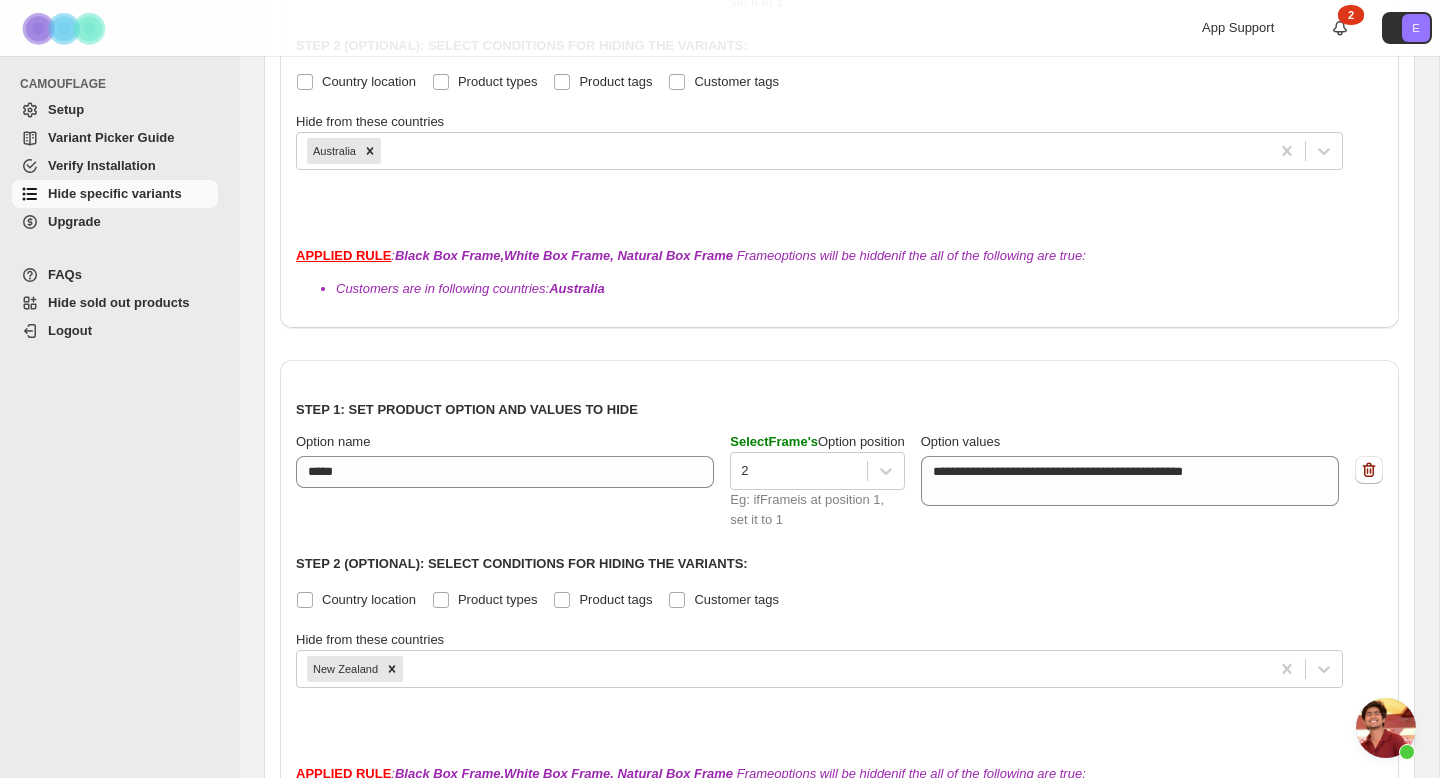 click on "**********" at bounding box center (839, 398) 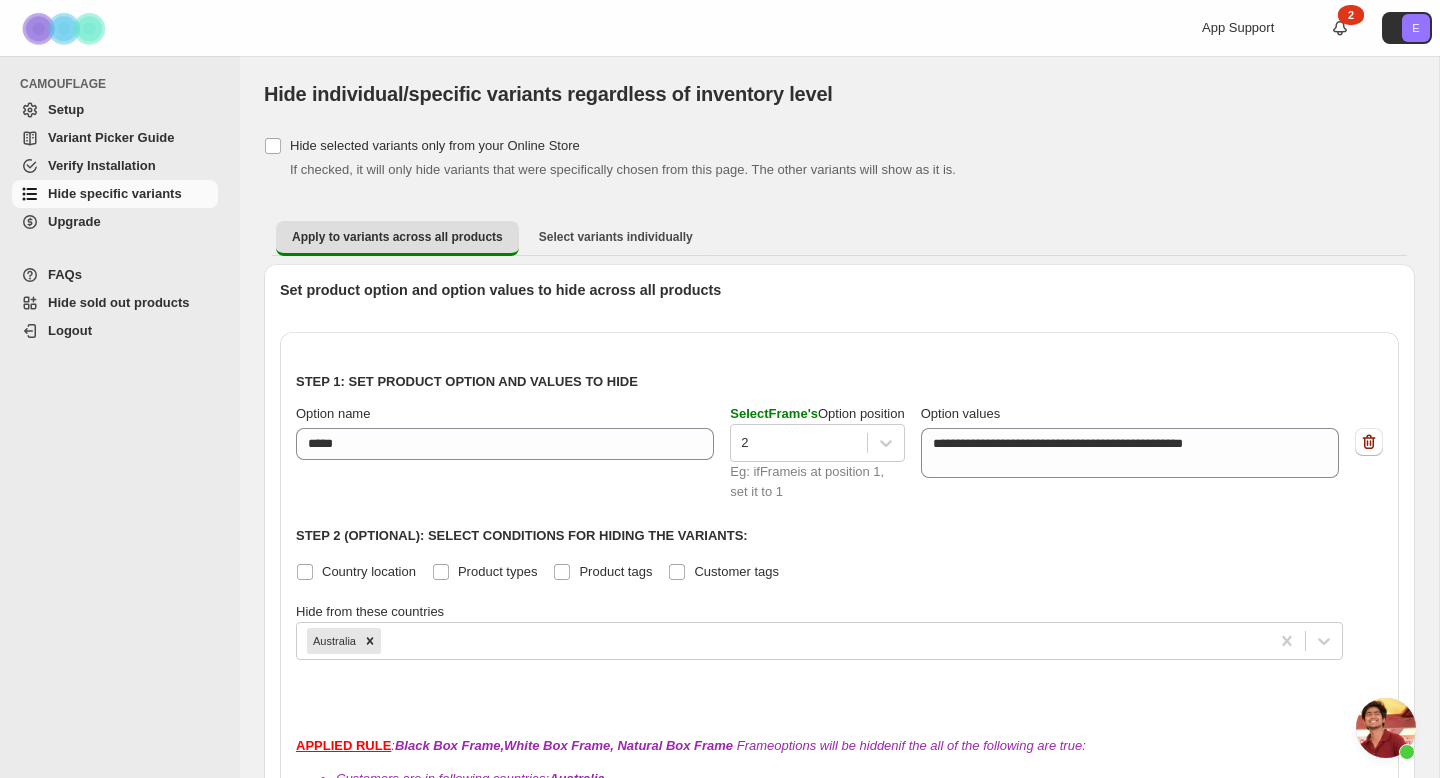 scroll, scrollTop: 6, scrollLeft: 0, axis: vertical 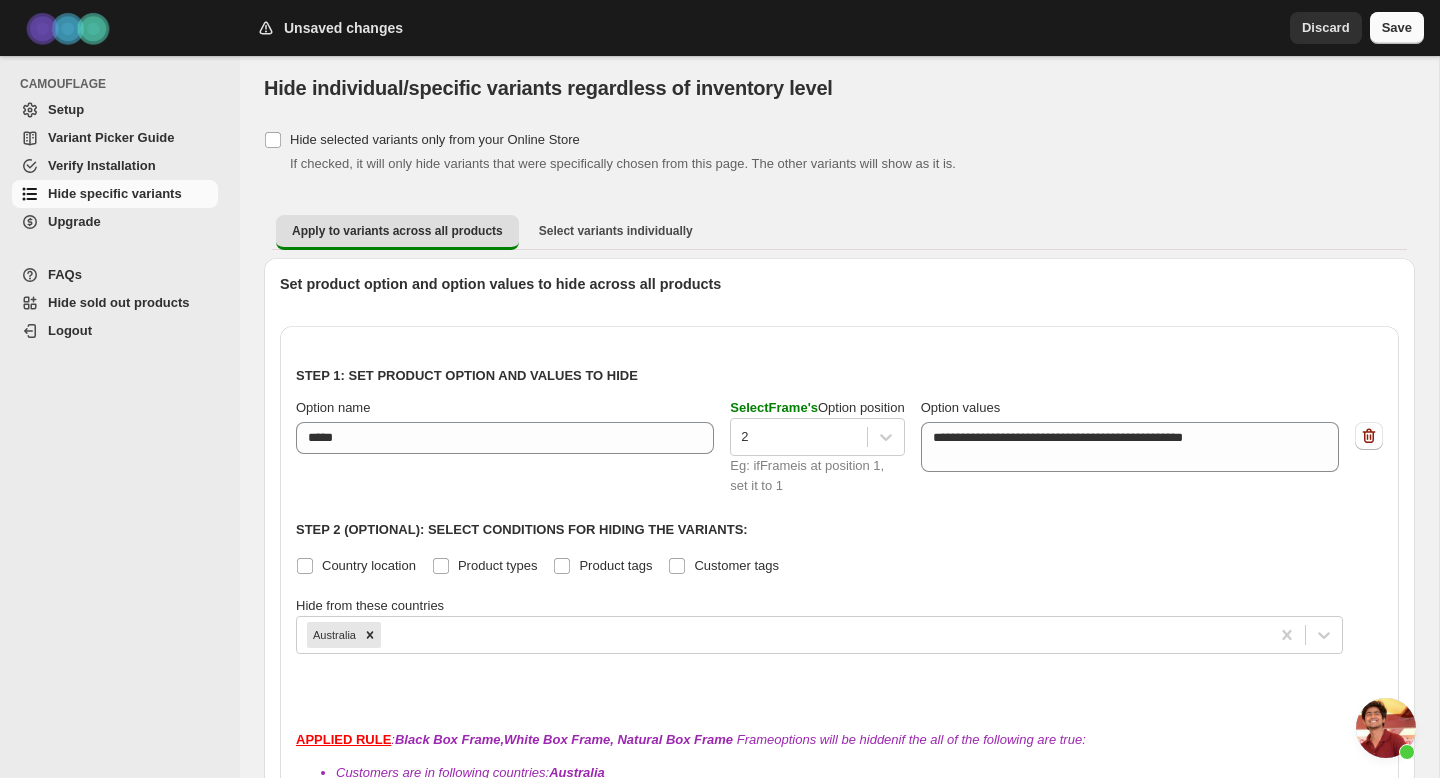 click on "Save" at bounding box center [1397, 28] 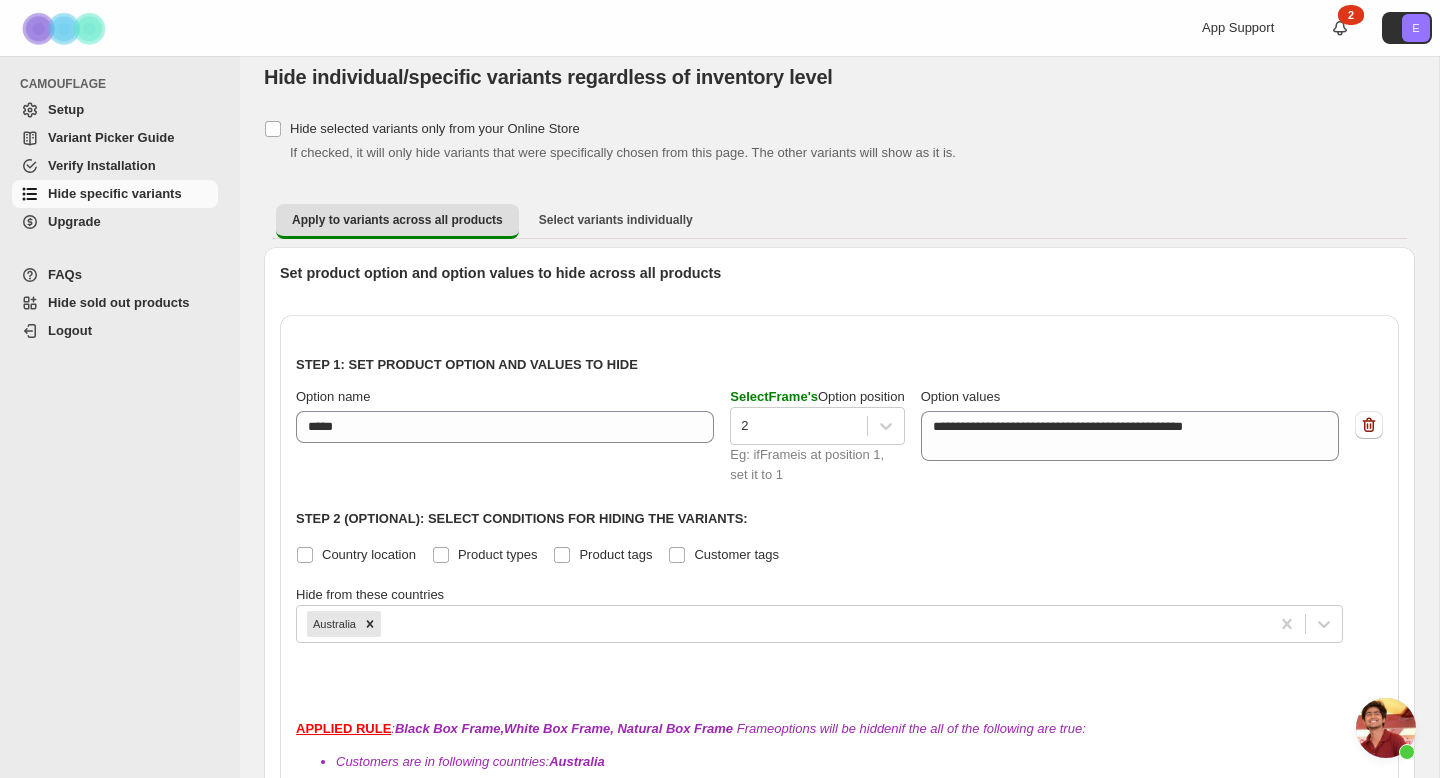 scroll, scrollTop: 18, scrollLeft: 0, axis: vertical 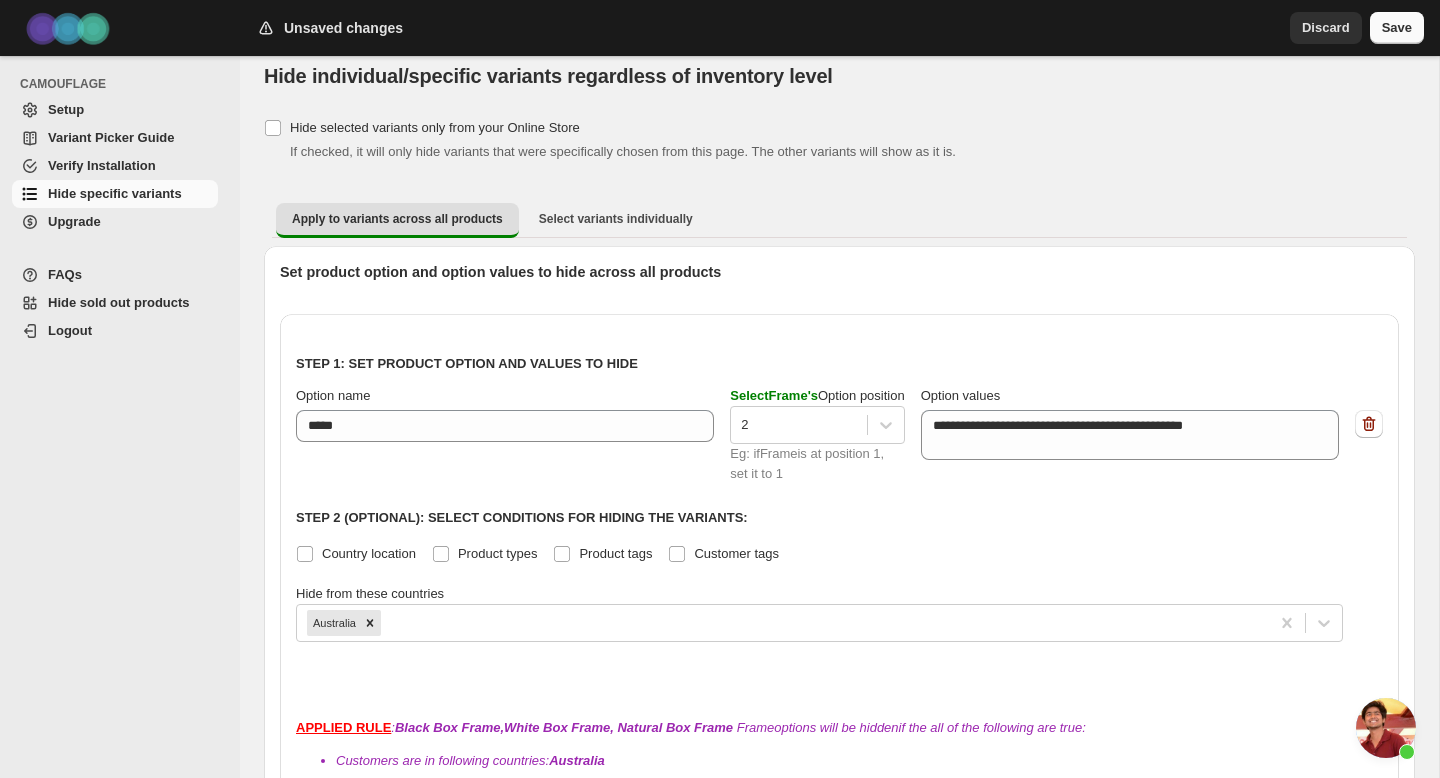 click on "Save" at bounding box center [1397, 28] 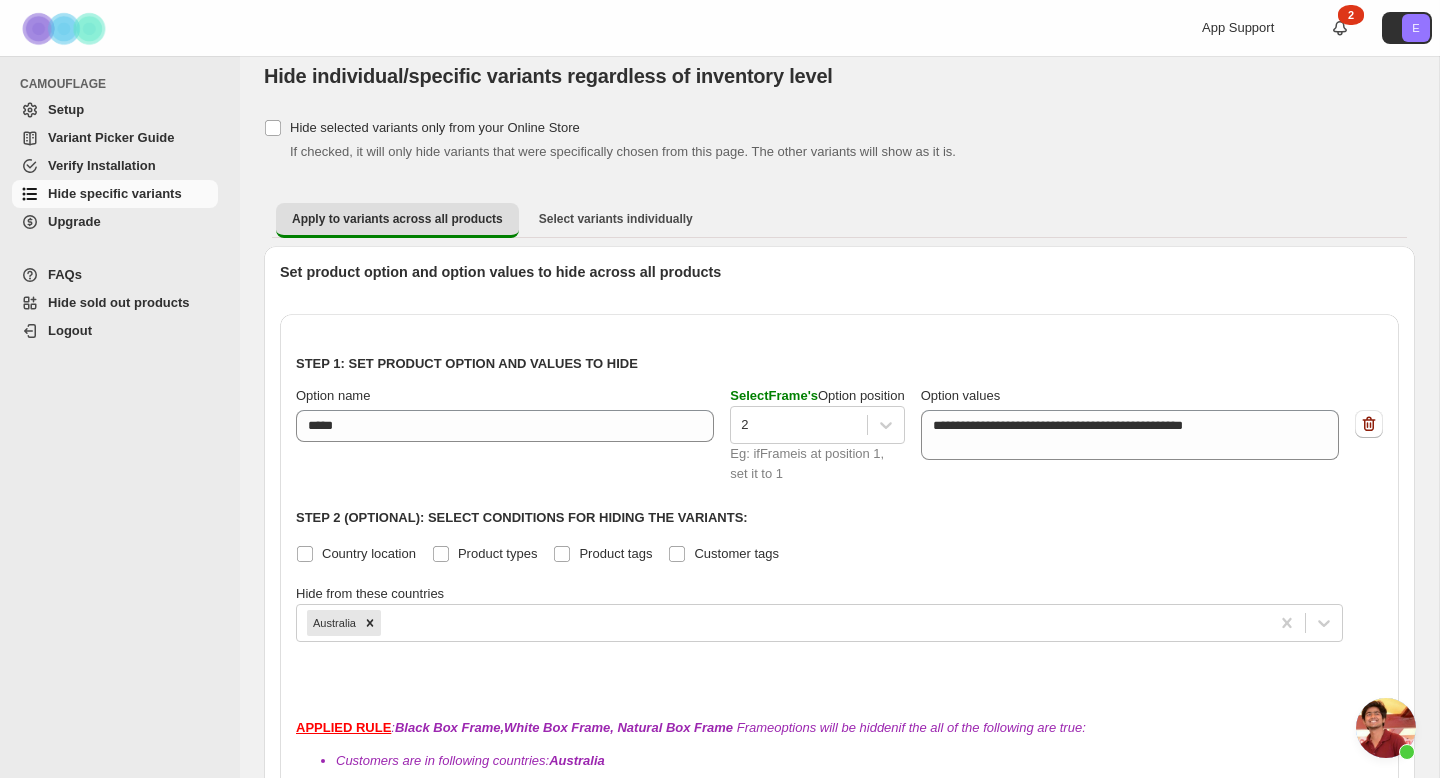 click at bounding box center [1386, 728] 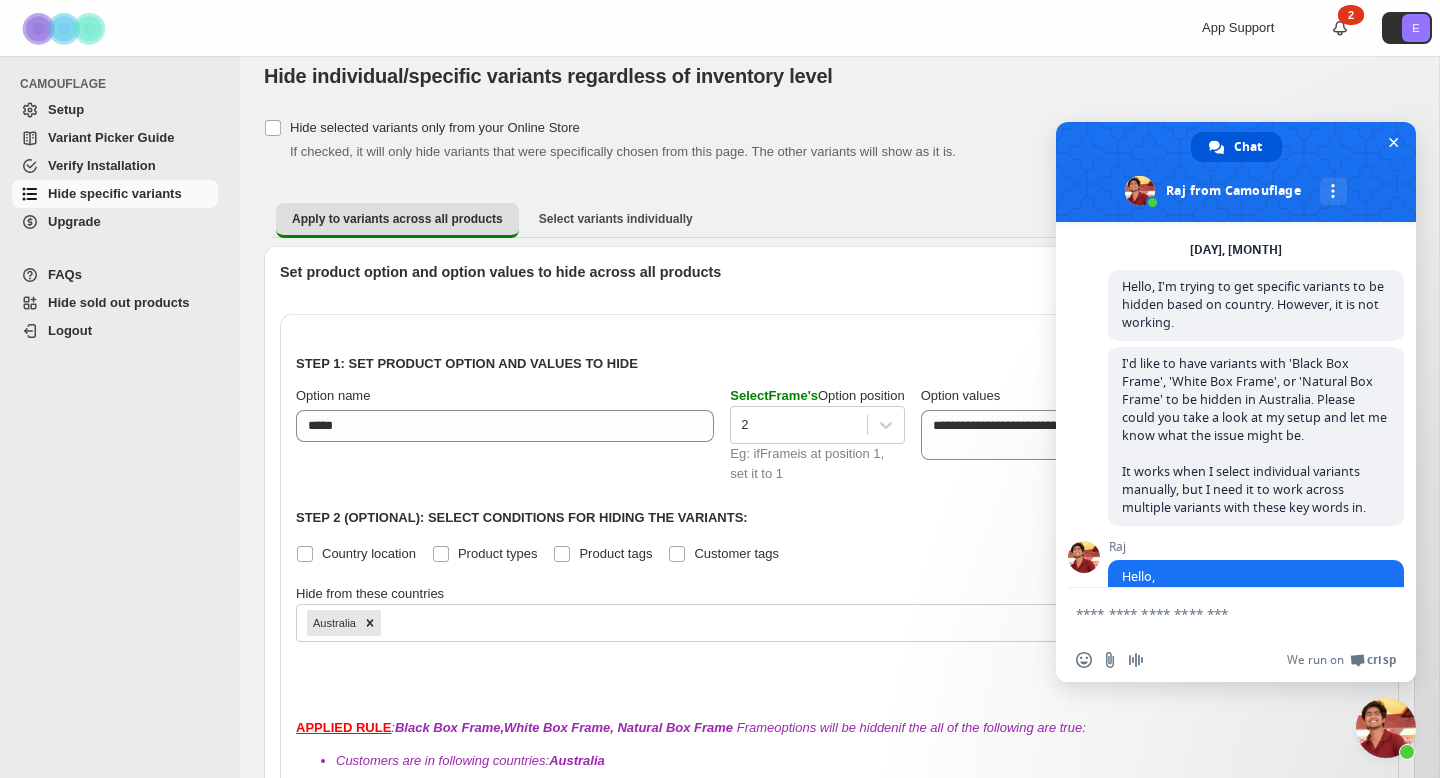 scroll, scrollTop: 479, scrollLeft: 0, axis: vertical 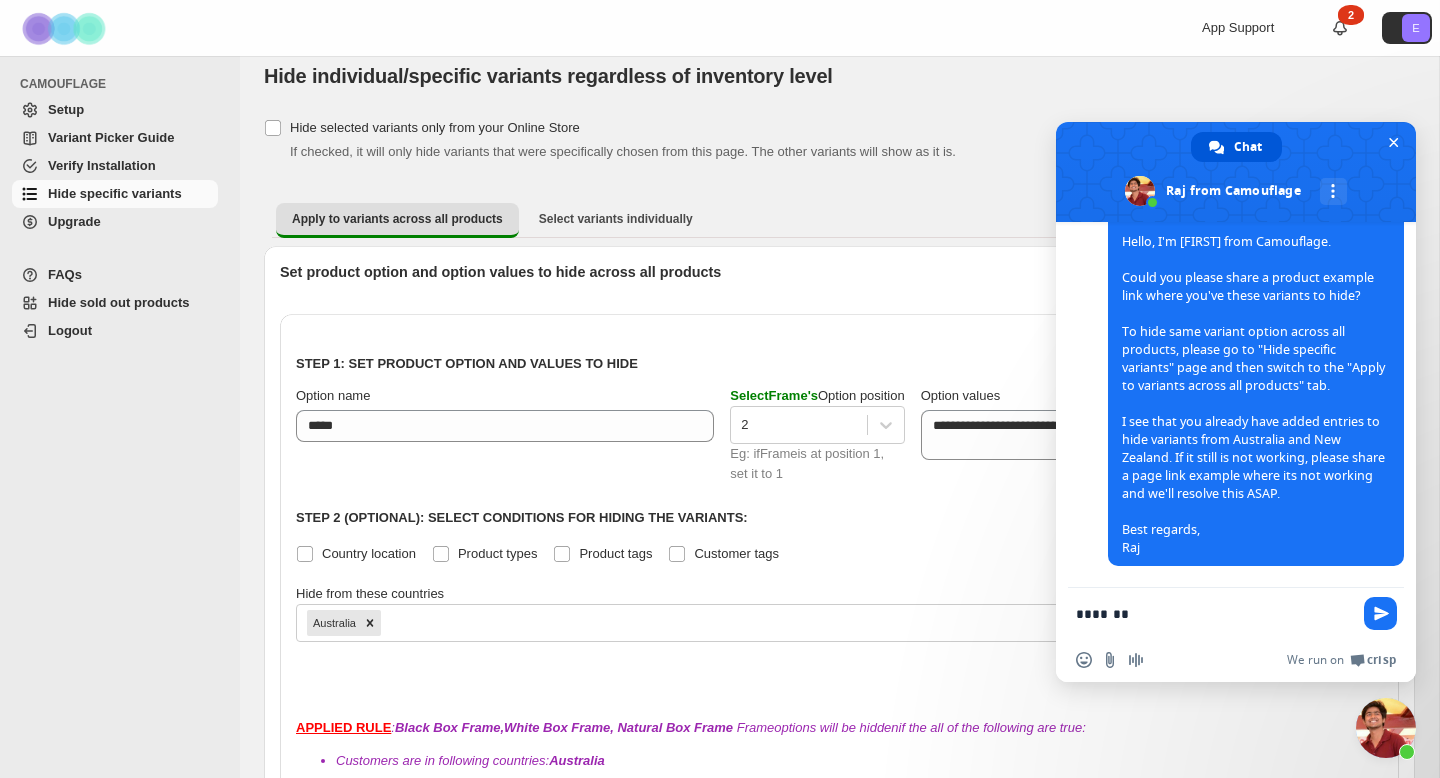 type on "********" 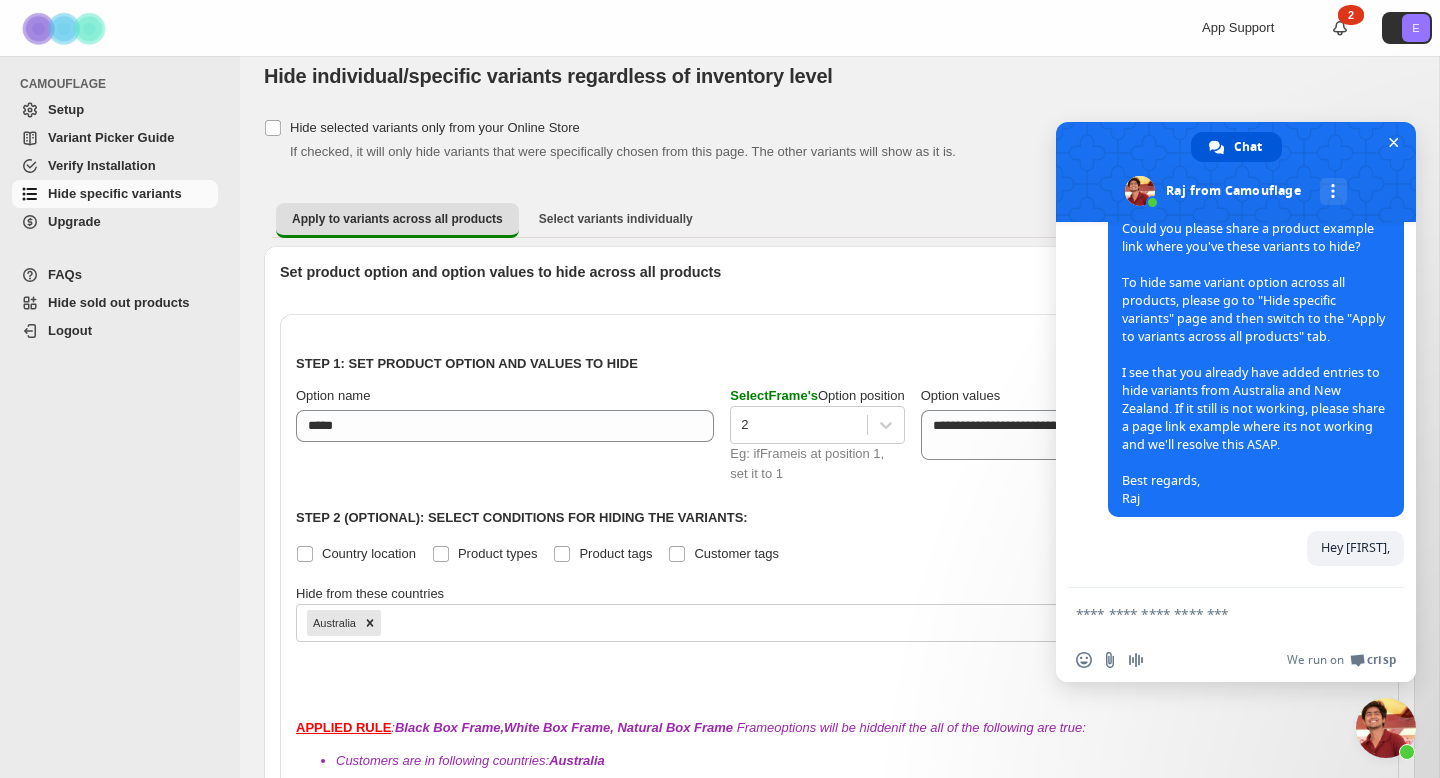scroll, scrollTop: 528, scrollLeft: 0, axis: vertical 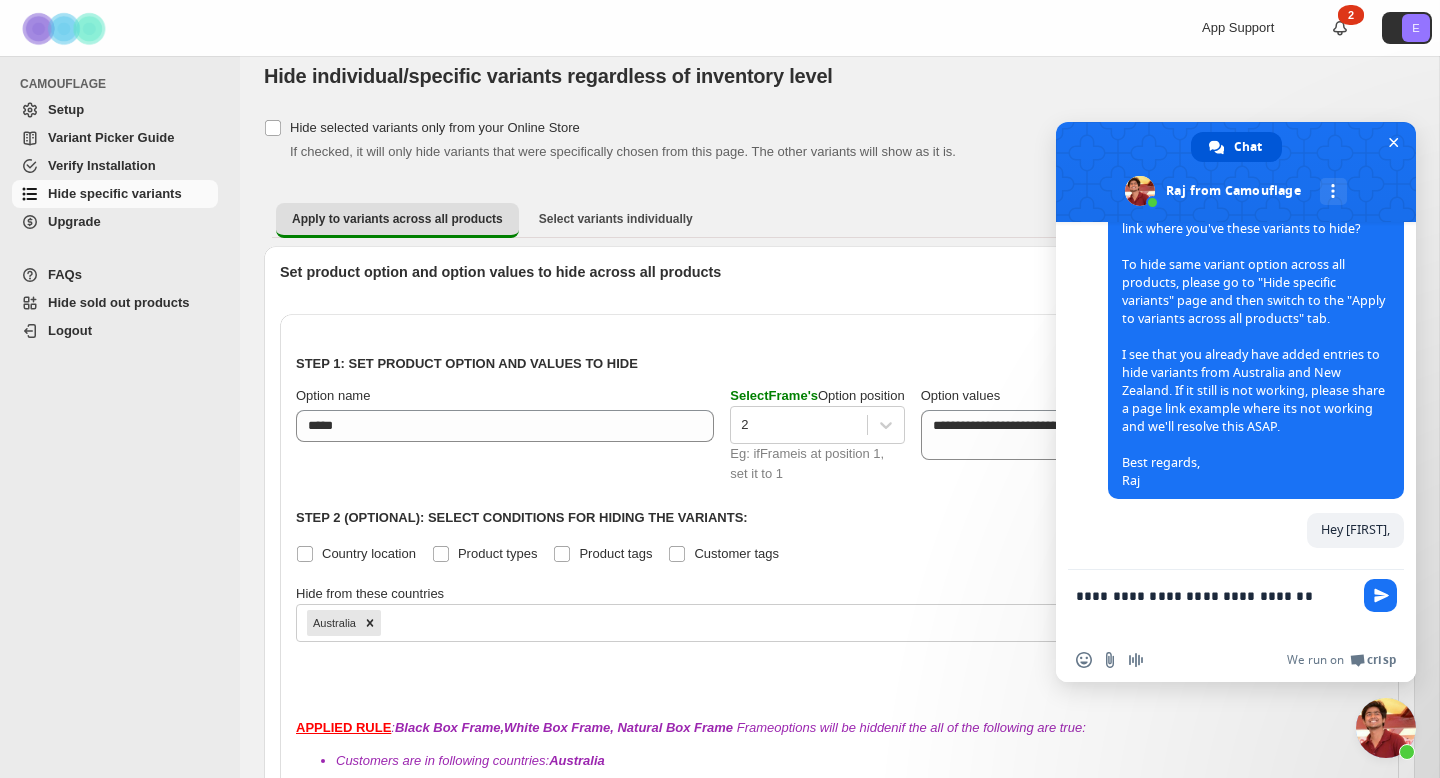 paste on "**********" 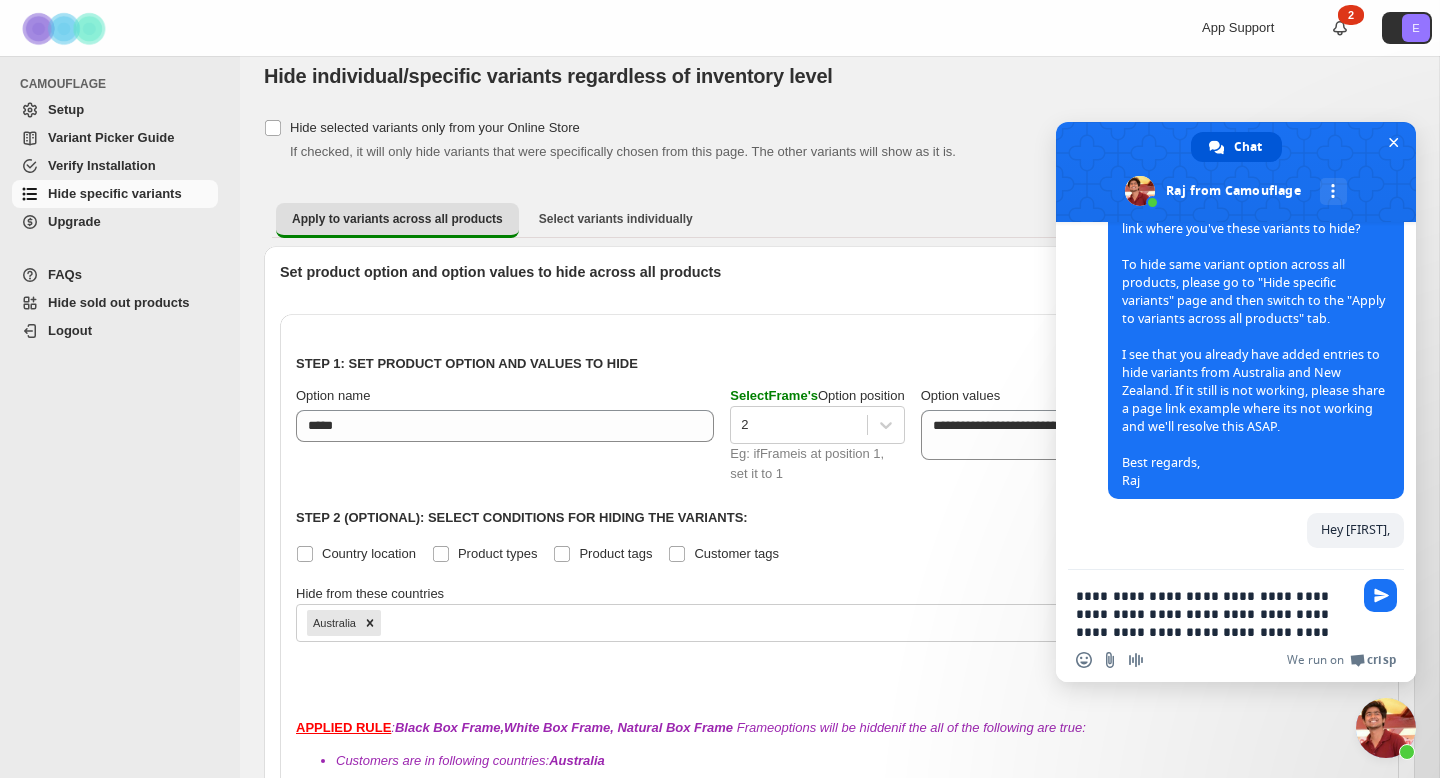 scroll, scrollTop: 0, scrollLeft: 0, axis: both 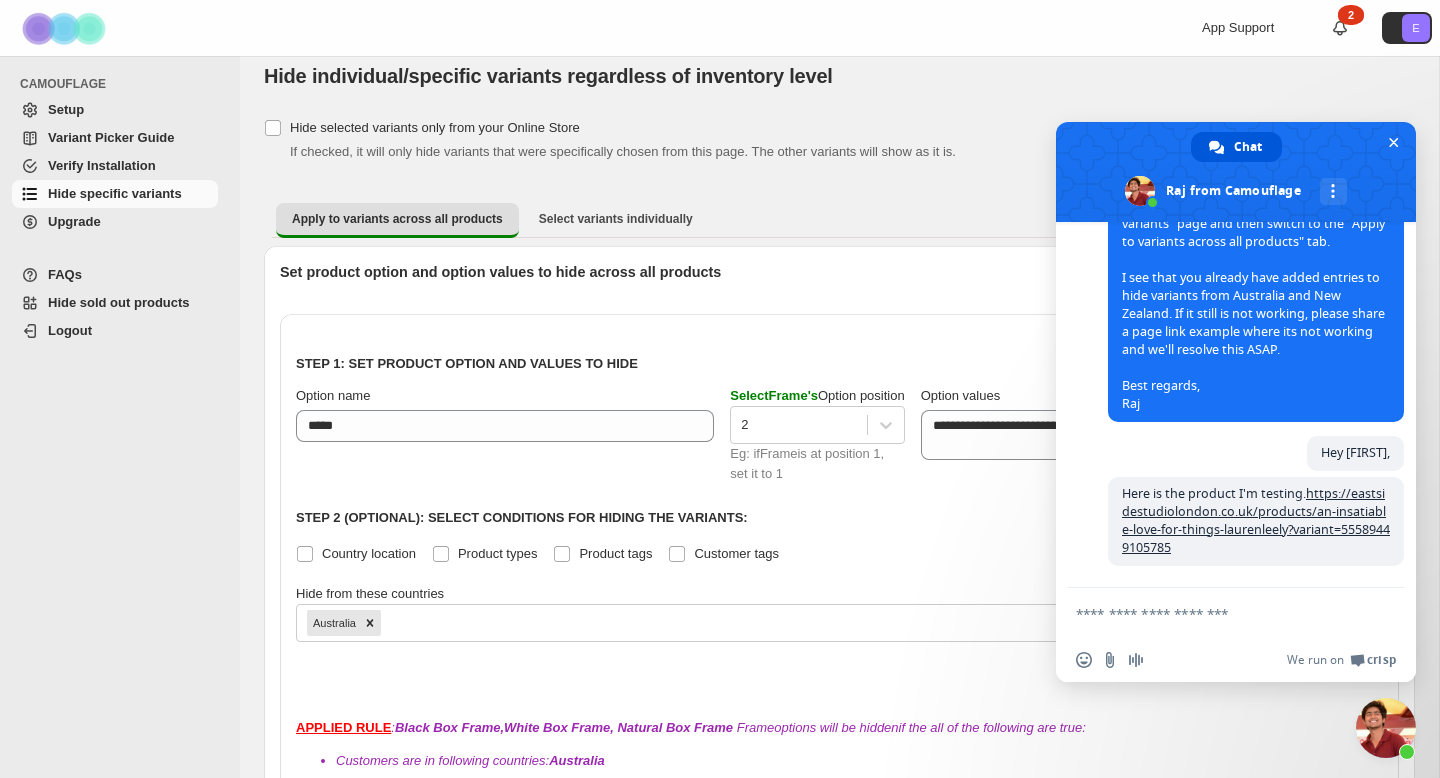 click at bounding box center [1216, 613] 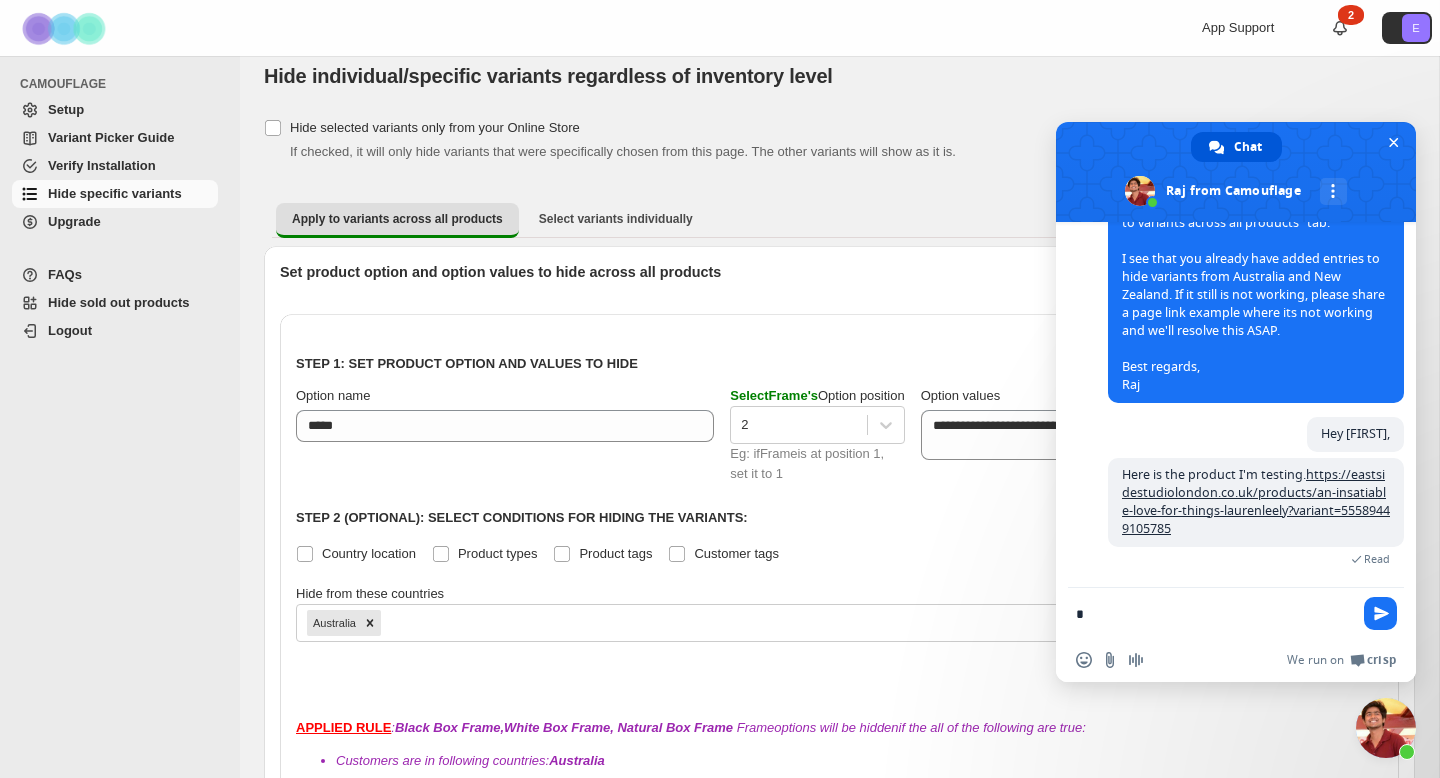 type on "*" 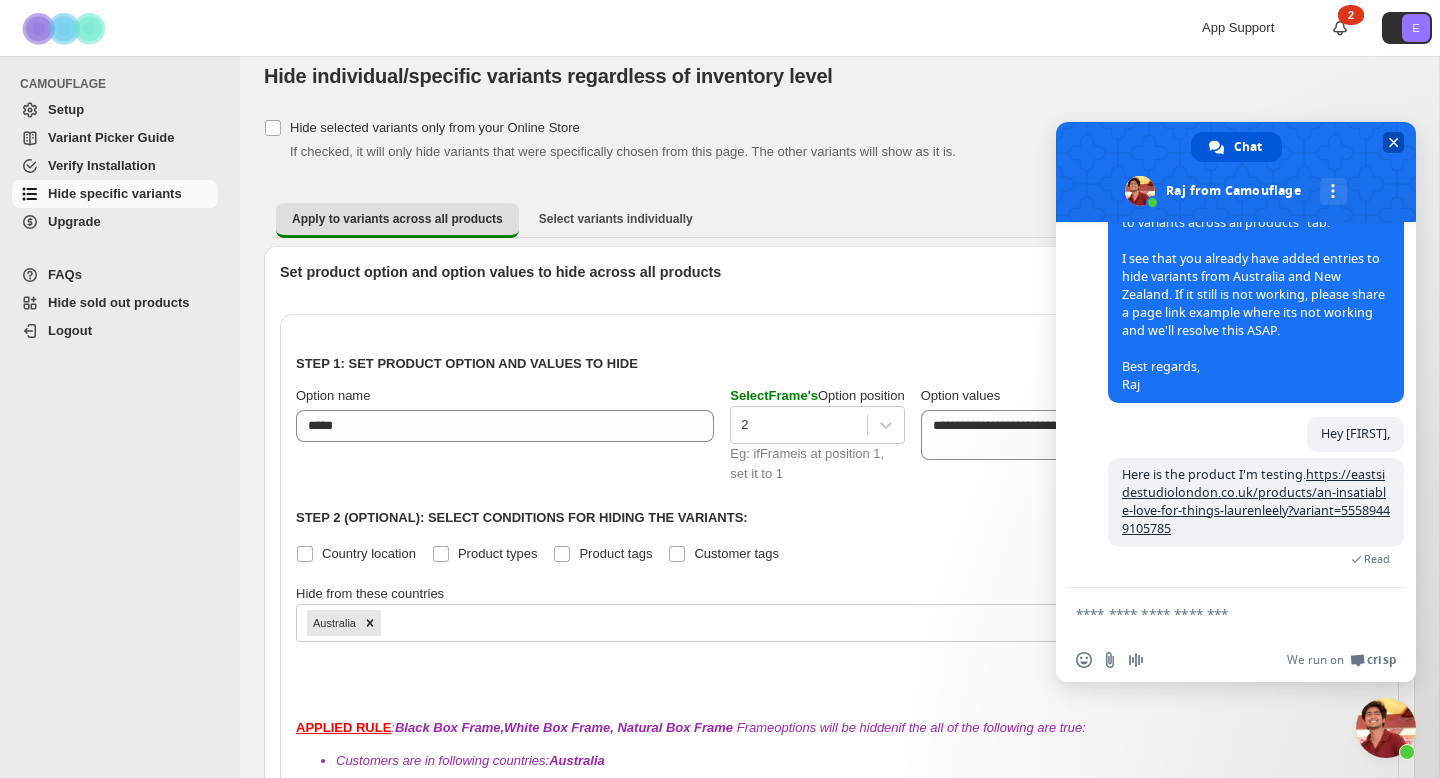click at bounding box center (1394, 142) 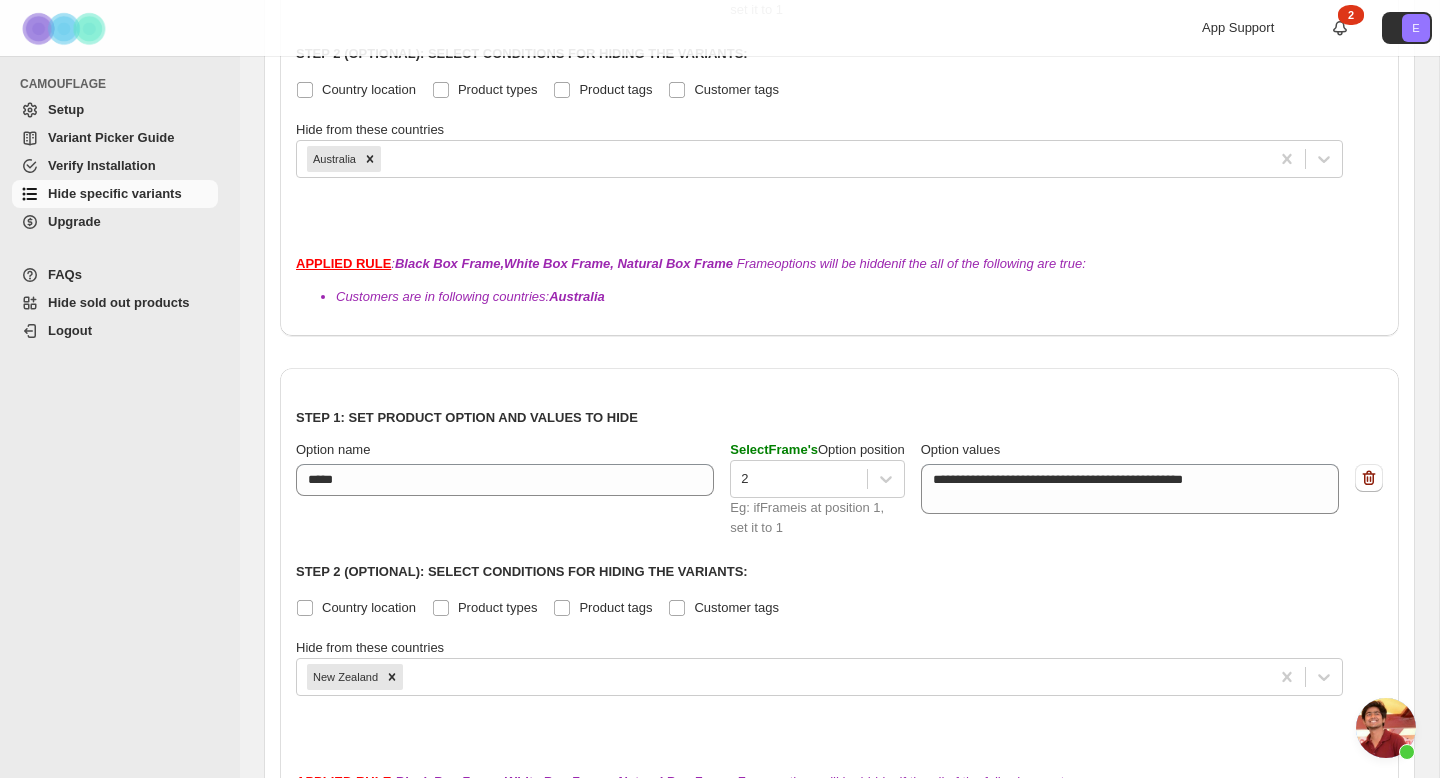 scroll, scrollTop: 492, scrollLeft: 0, axis: vertical 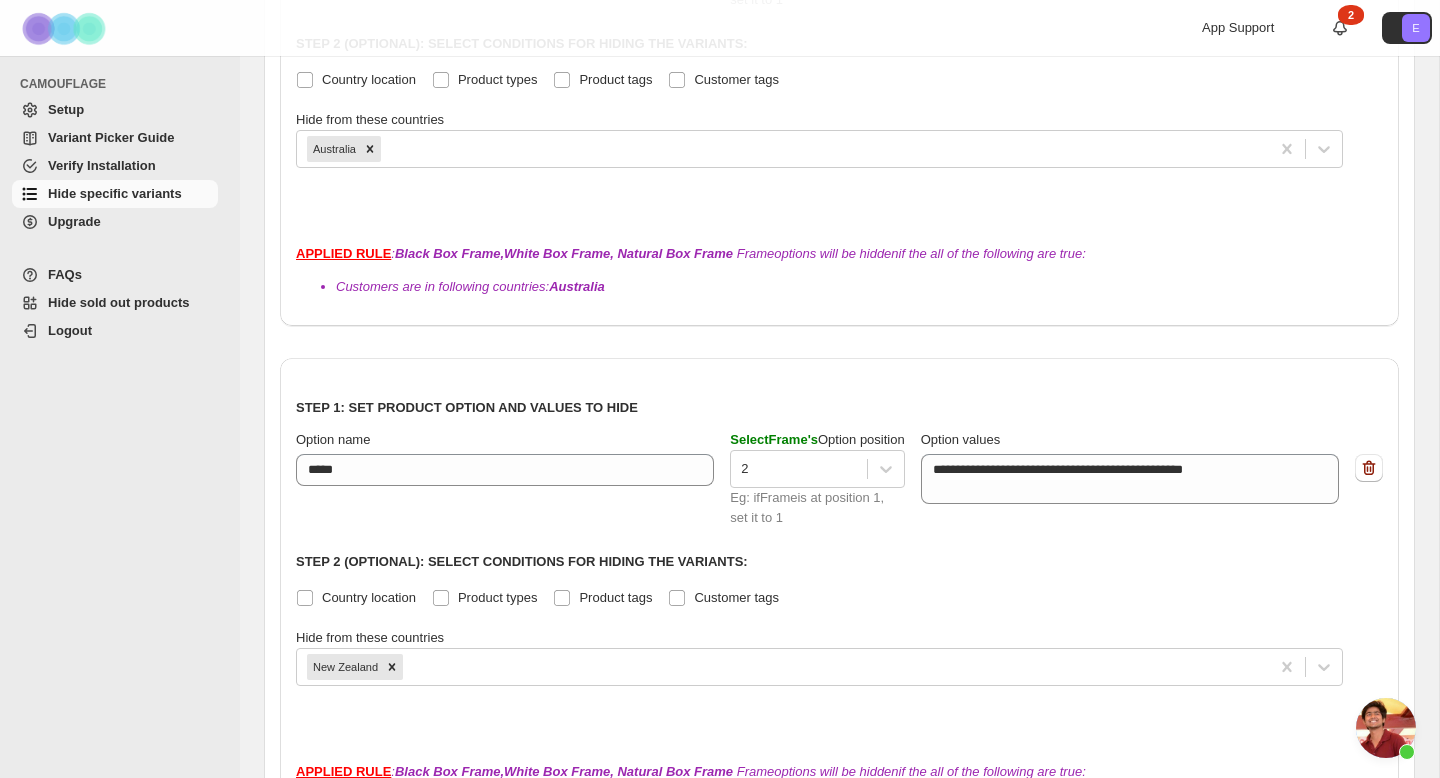 click at bounding box center [1386, 728] 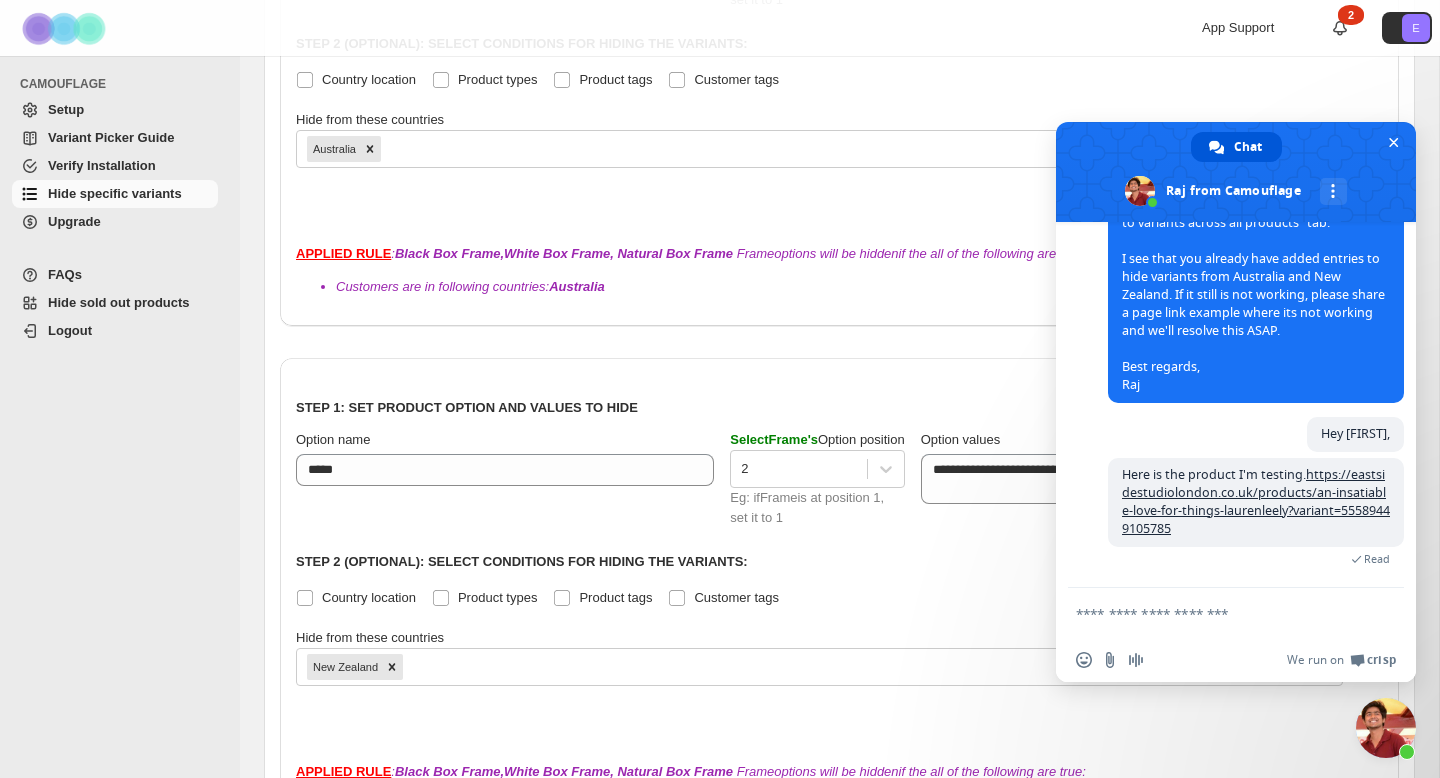 scroll, scrollTop: 644, scrollLeft: 0, axis: vertical 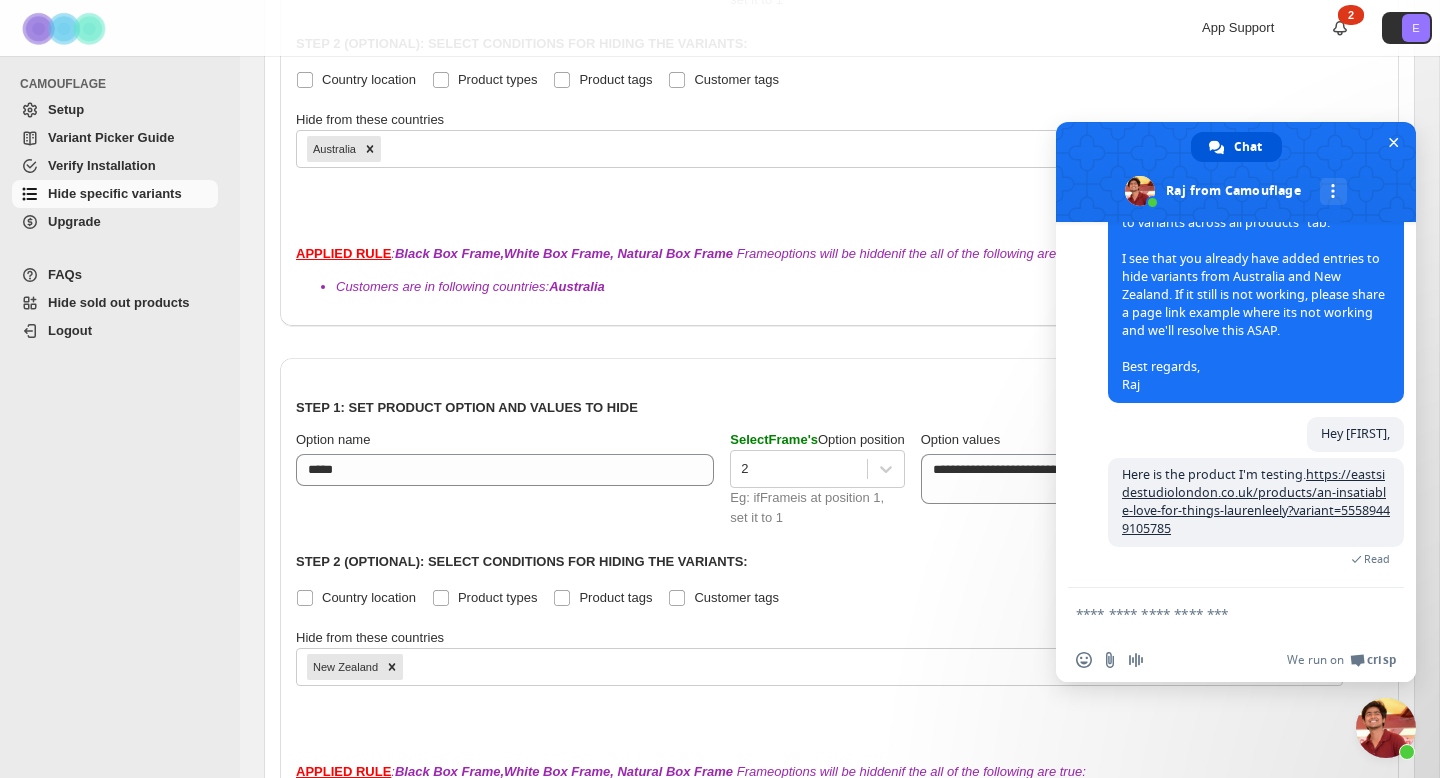 click at bounding box center (1386, 728) 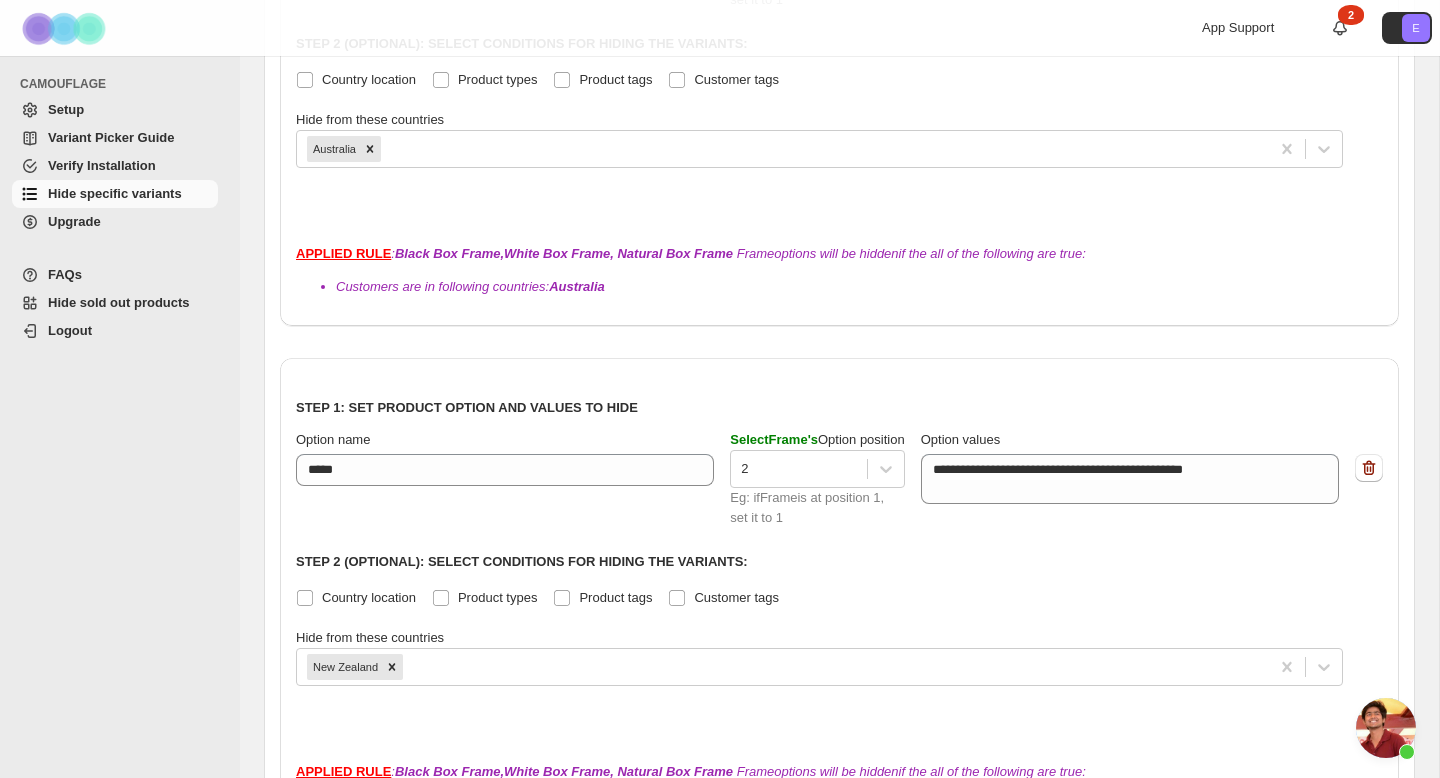 click at bounding box center (1386, 728) 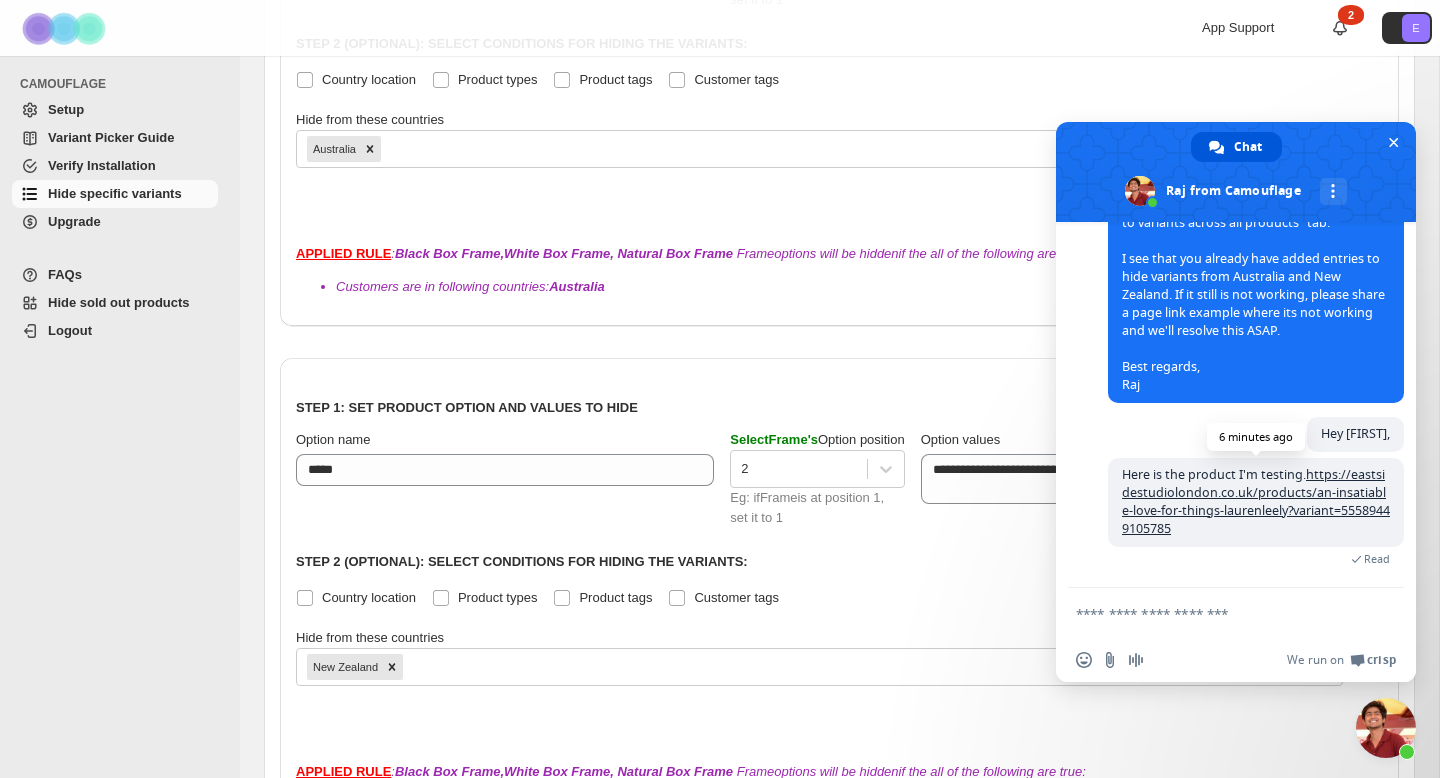 scroll, scrollTop: 644, scrollLeft: 0, axis: vertical 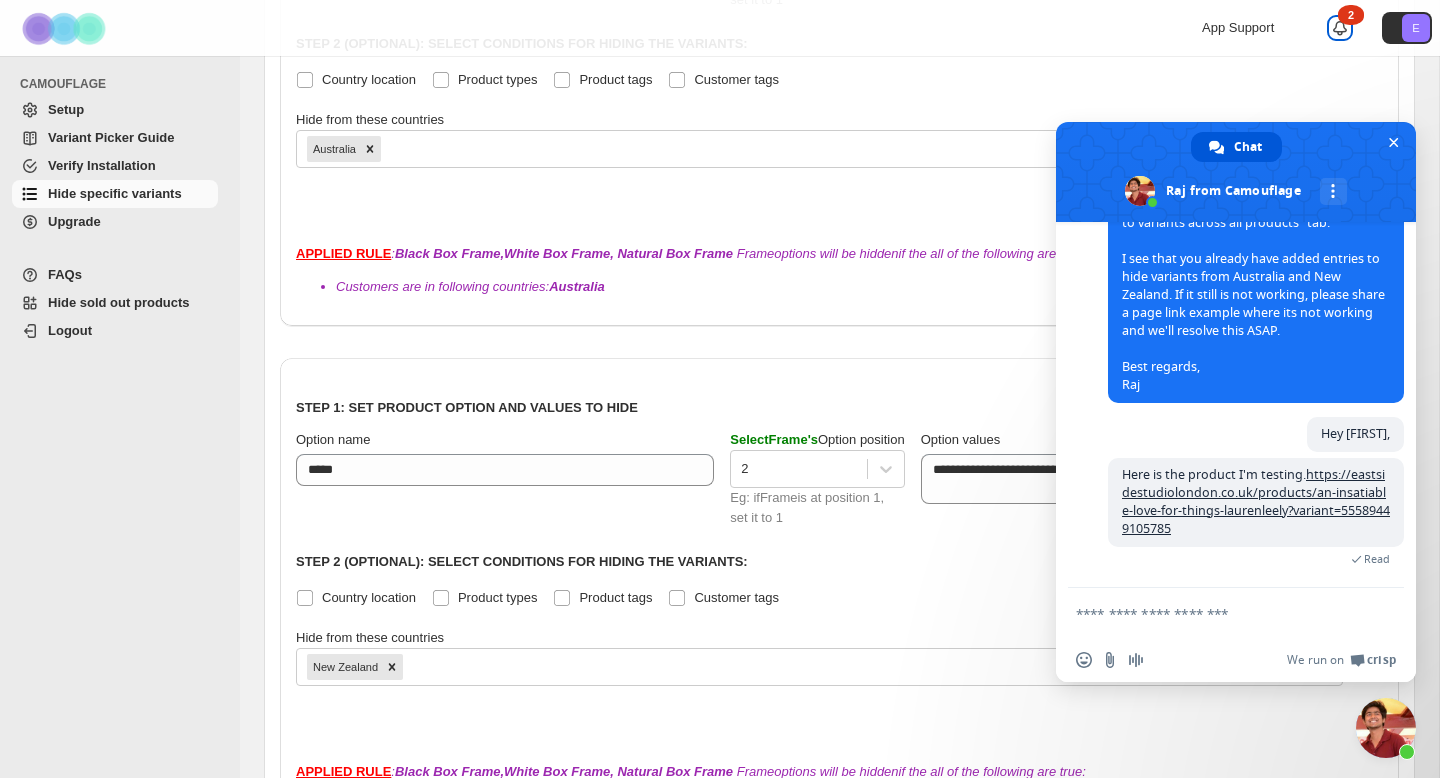 click 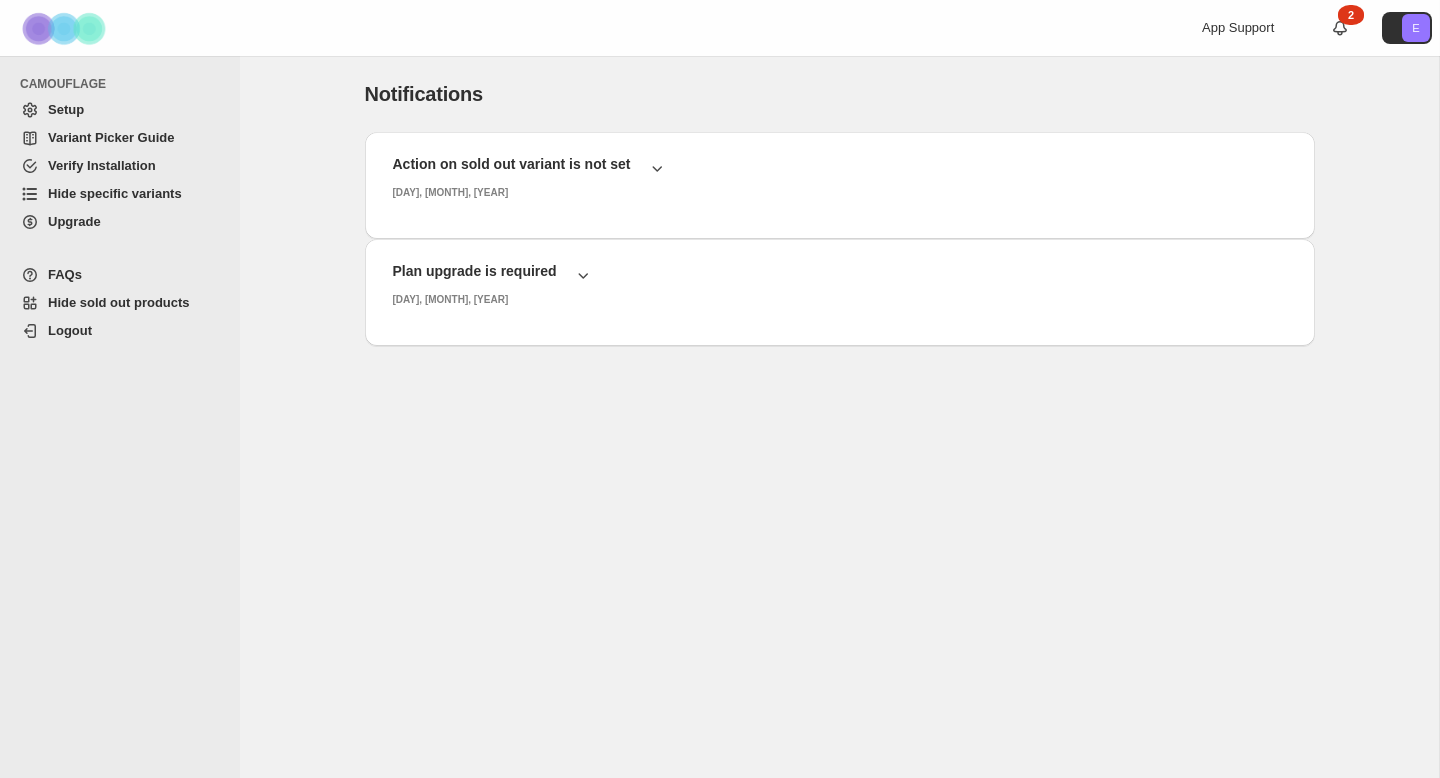 scroll, scrollTop: 0, scrollLeft: 0, axis: both 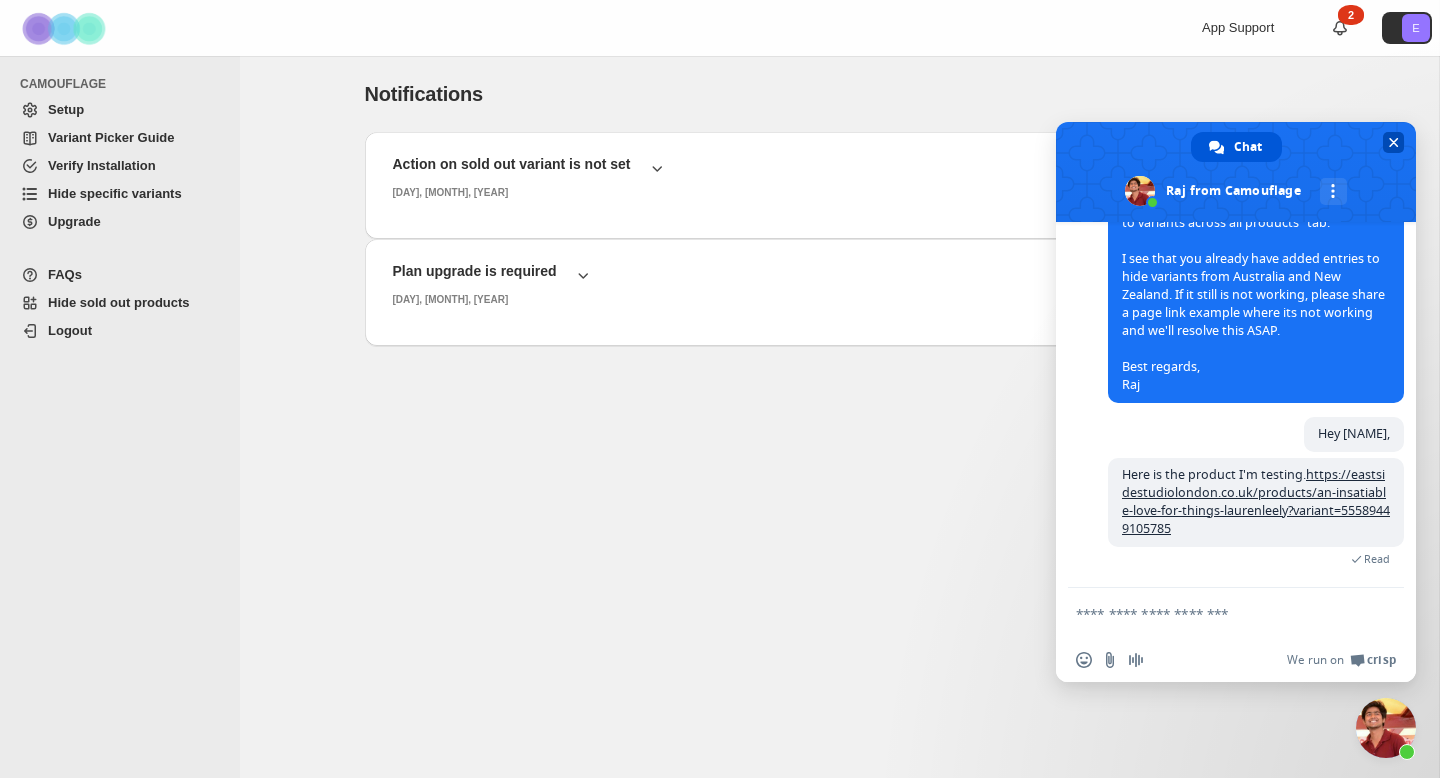 click at bounding box center [1394, 142] 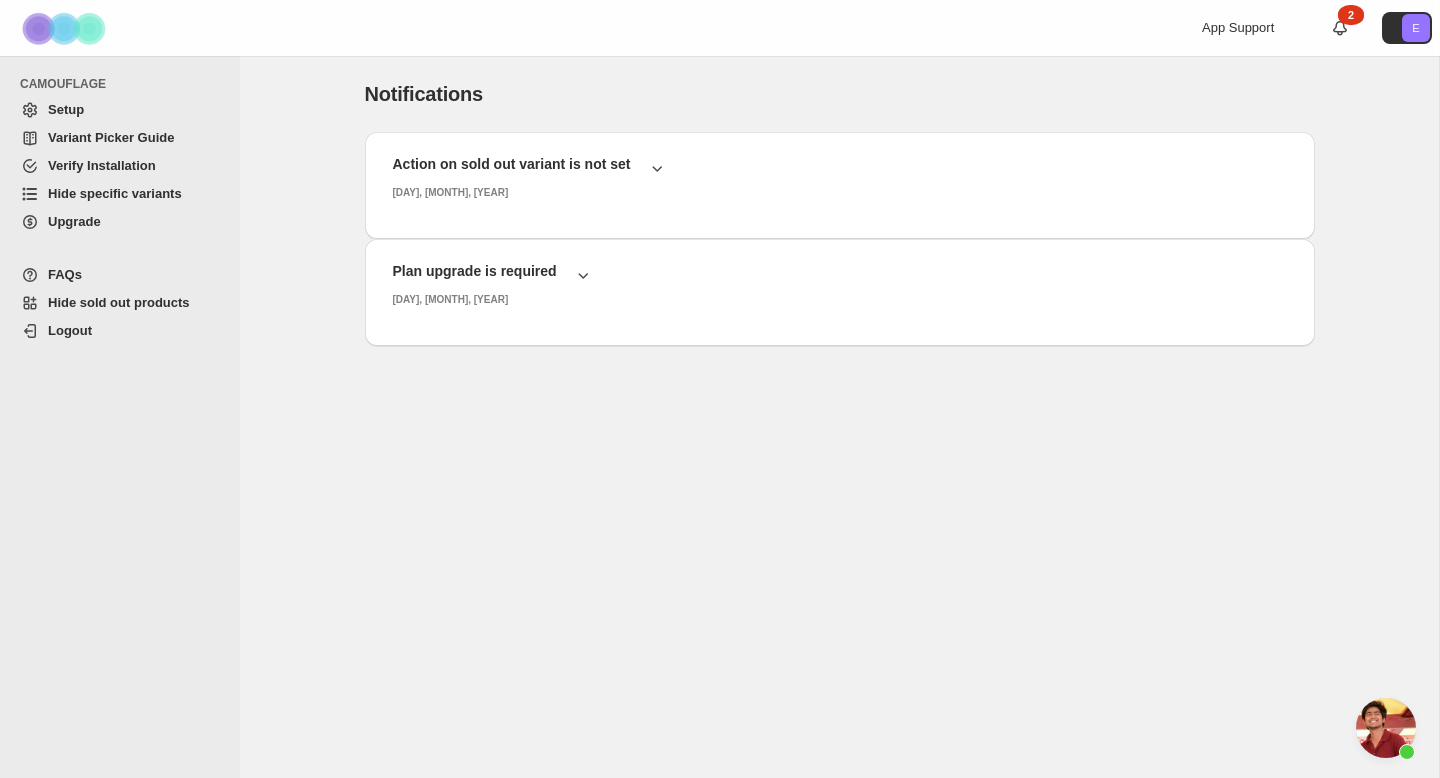 click on "Variant Picker Guide" at bounding box center (111, 137) 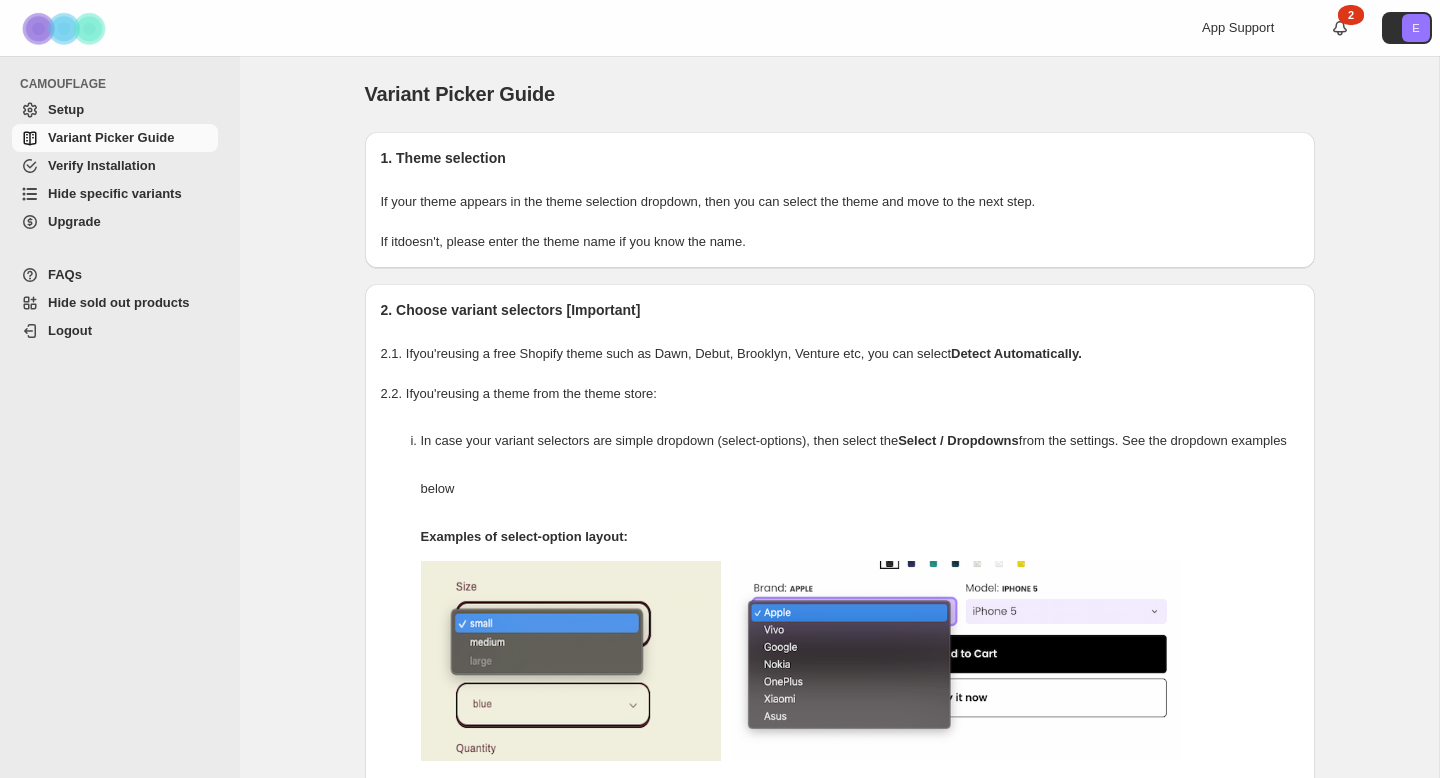 scroll, scrollTop: 0, scrollLeft: 0, axis: both 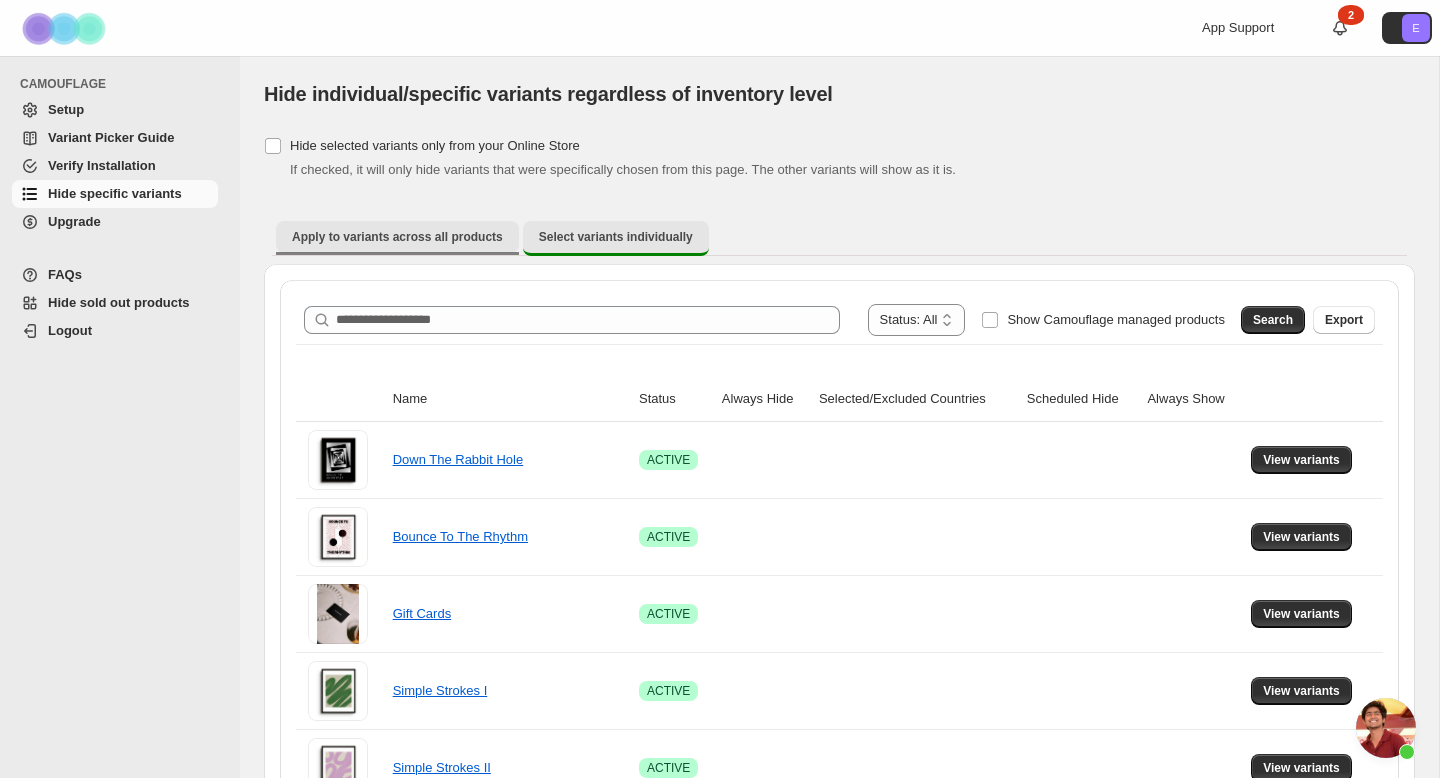 click on "Apply to variants across all products" at bounding box center (397, 237) 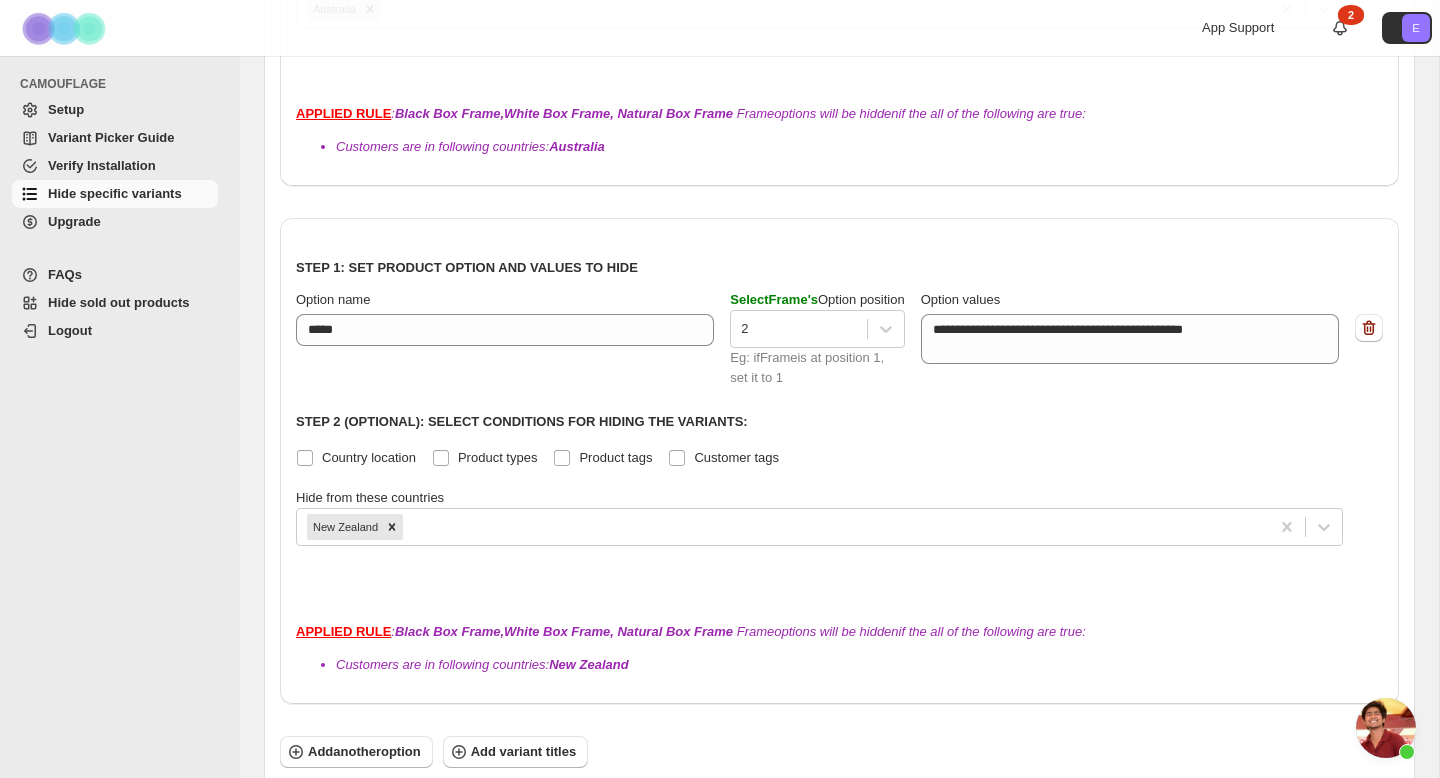 scroll, scrollTop: 734, scrollLeft: 0, axis: vertical 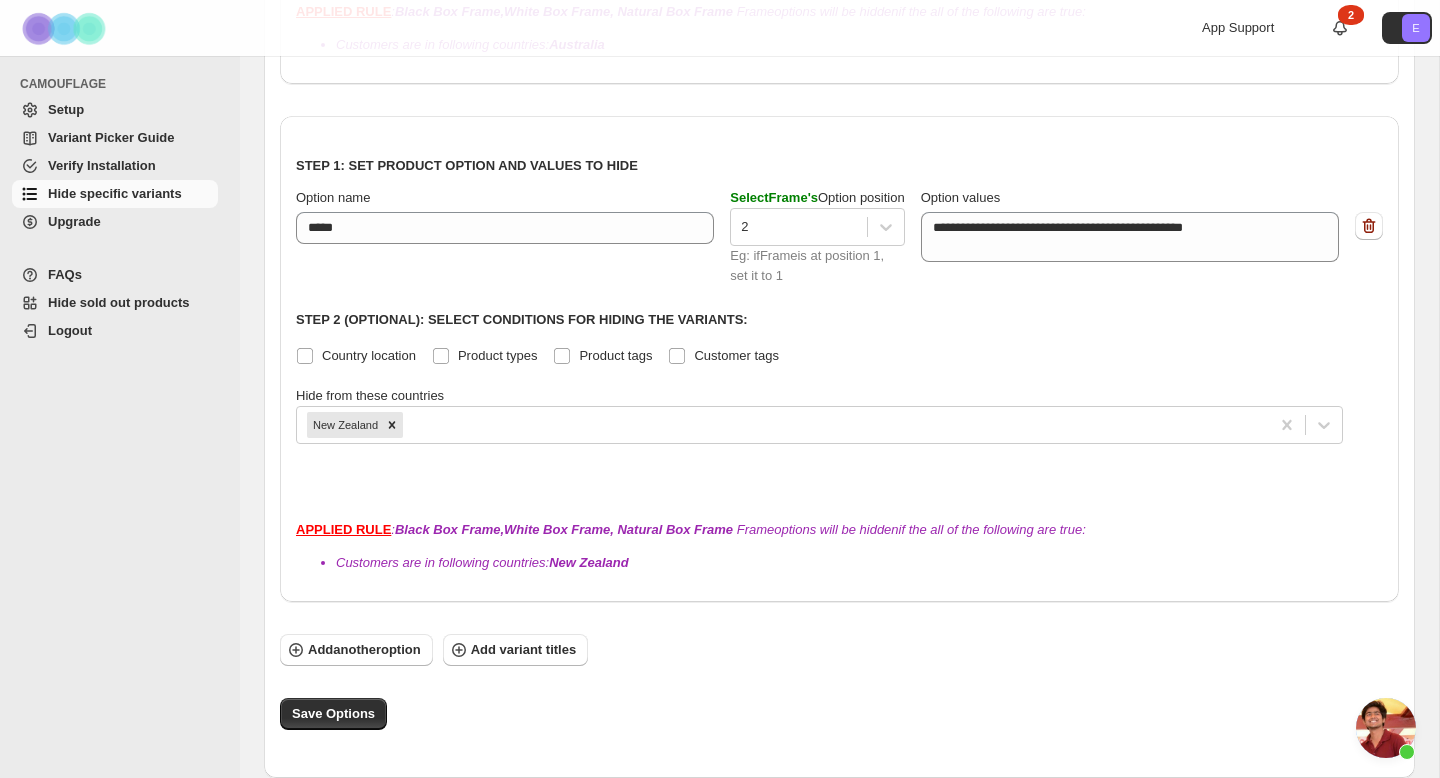 click at bounding box center (1386, 728) 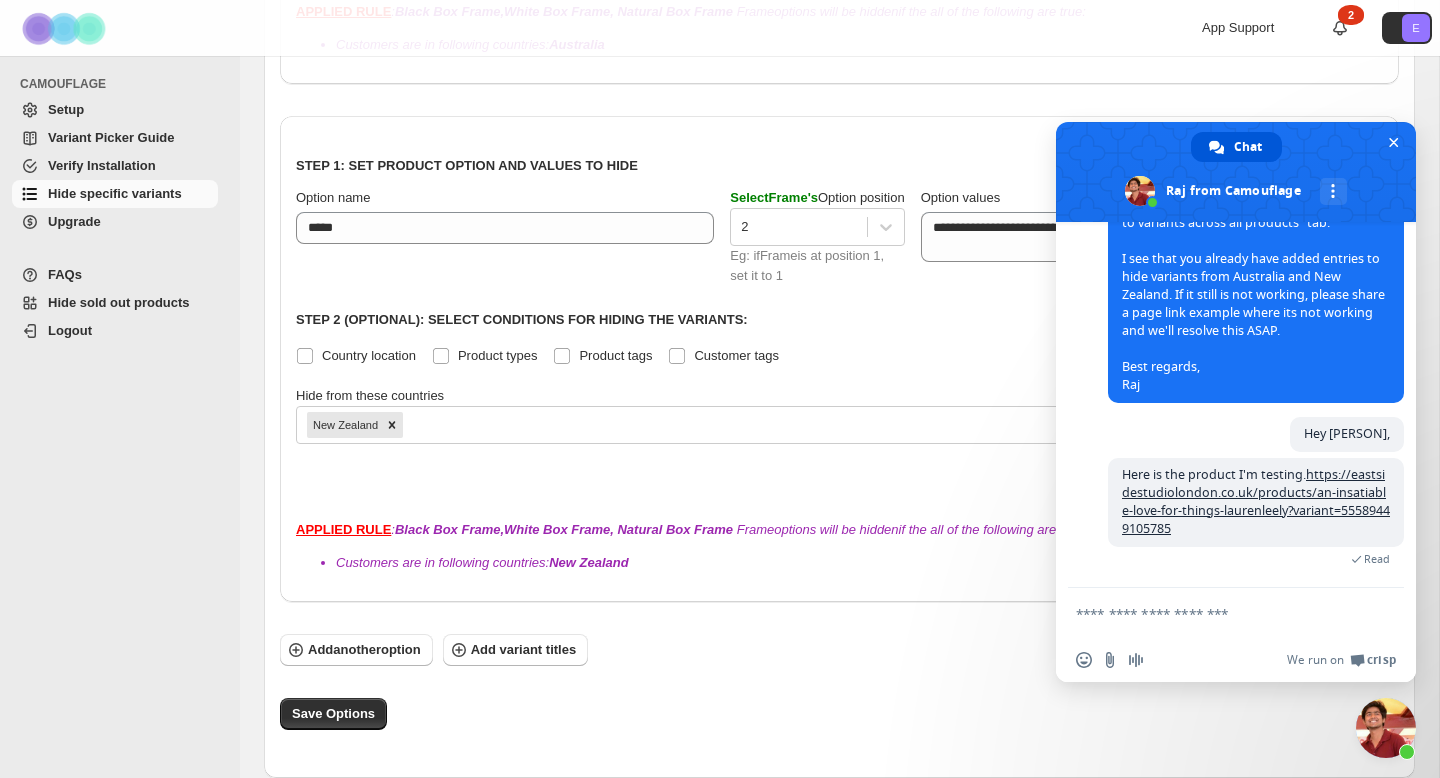 scroll, scrollTop: 644, scrollLeft: 0, axis: vertical 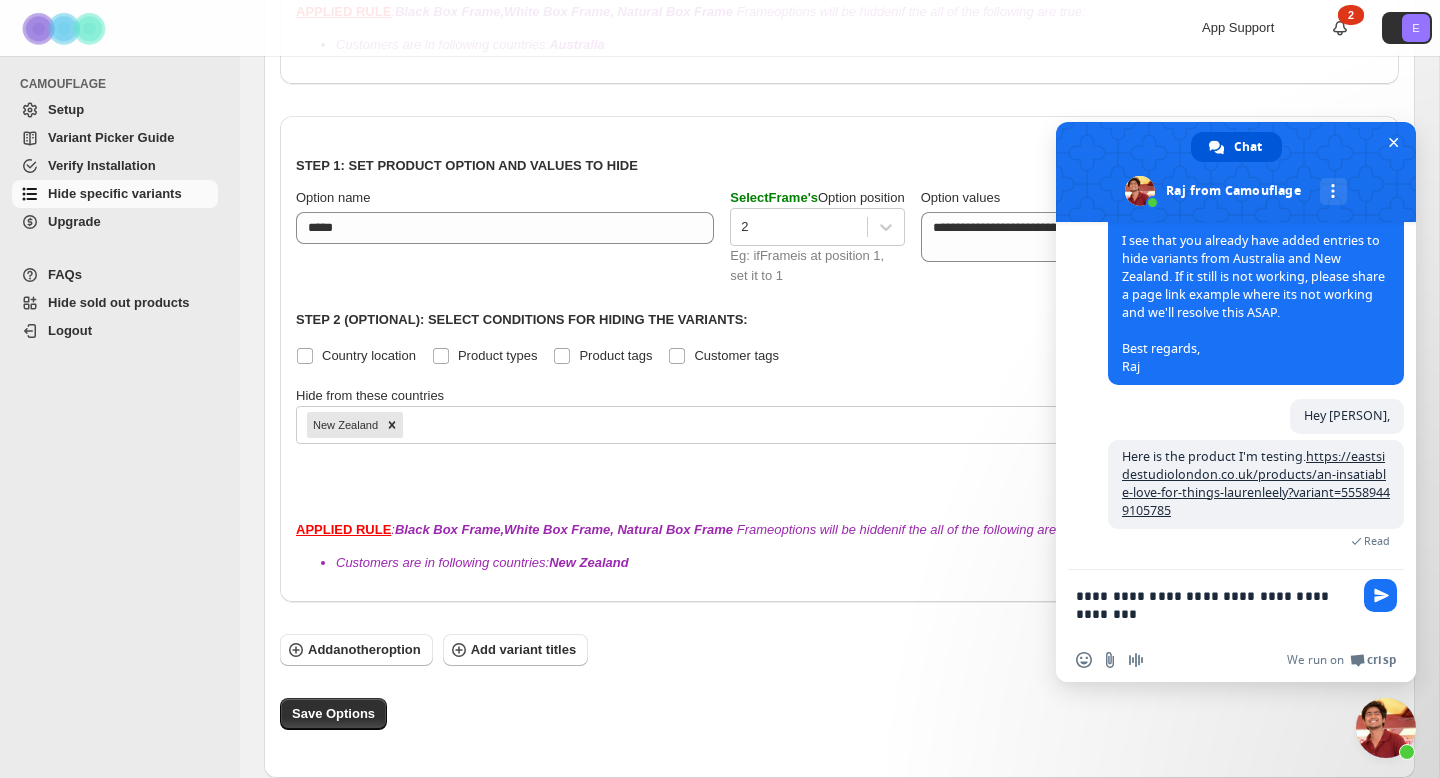 type on "**********" 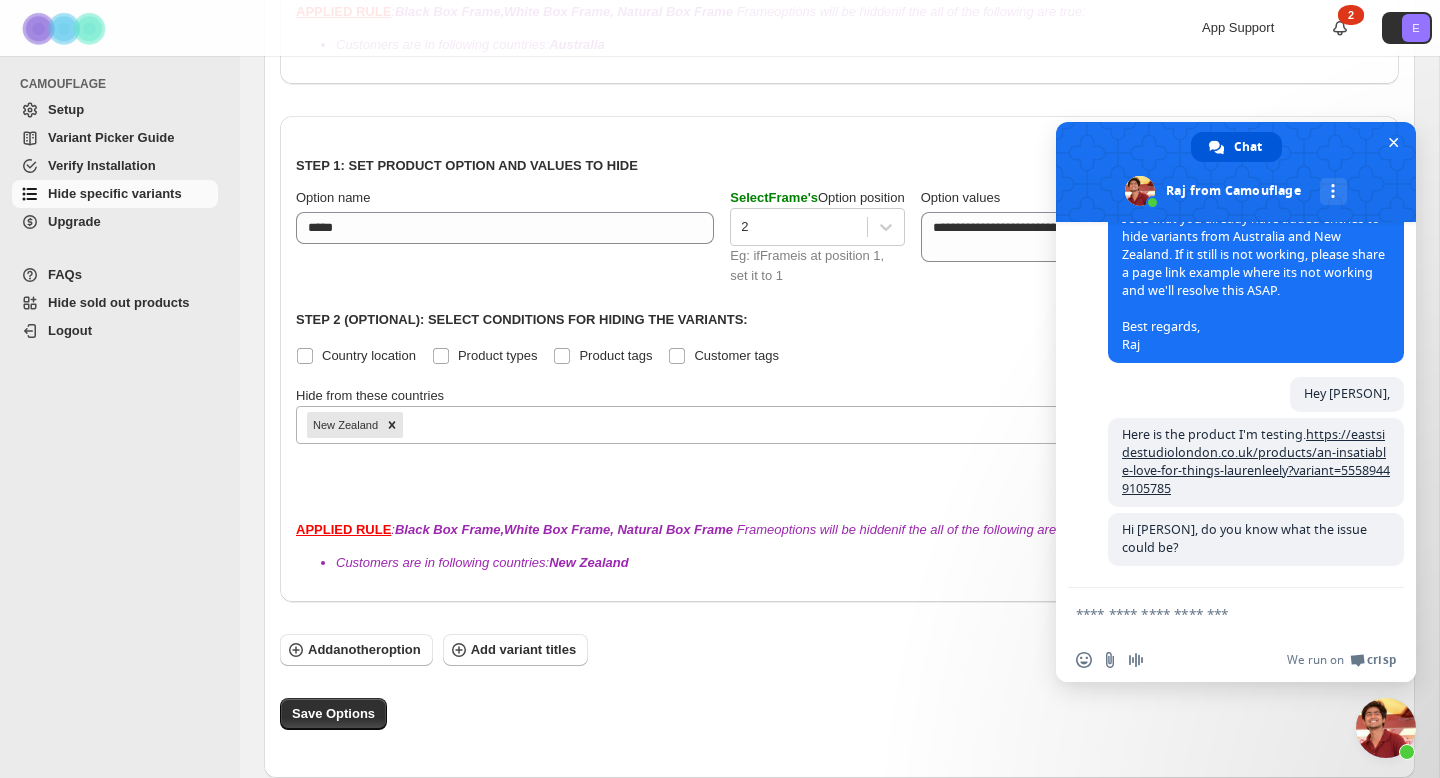 scroll, scrollTop: 667, scrollLeft: 0, axis: vertical 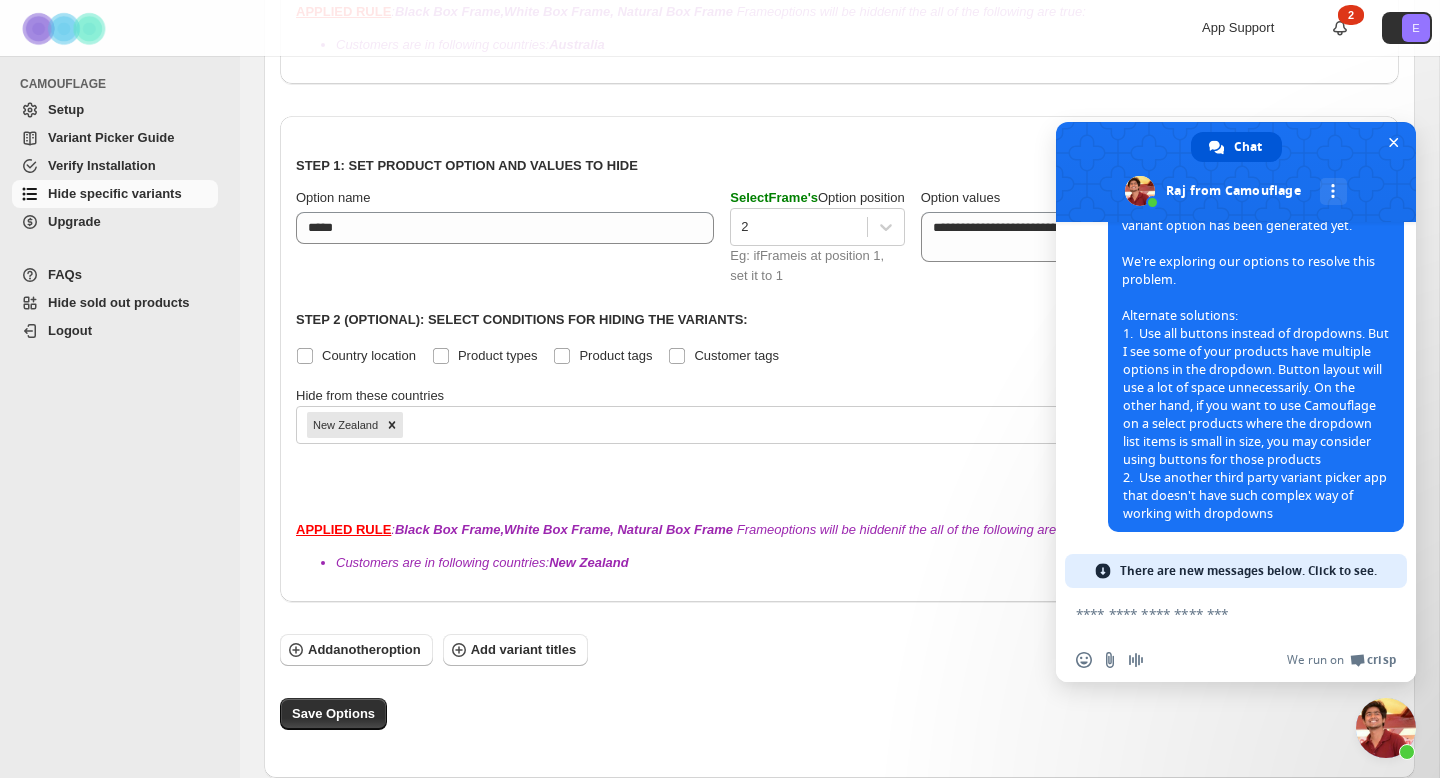 click at bounding box center [1216, 613] 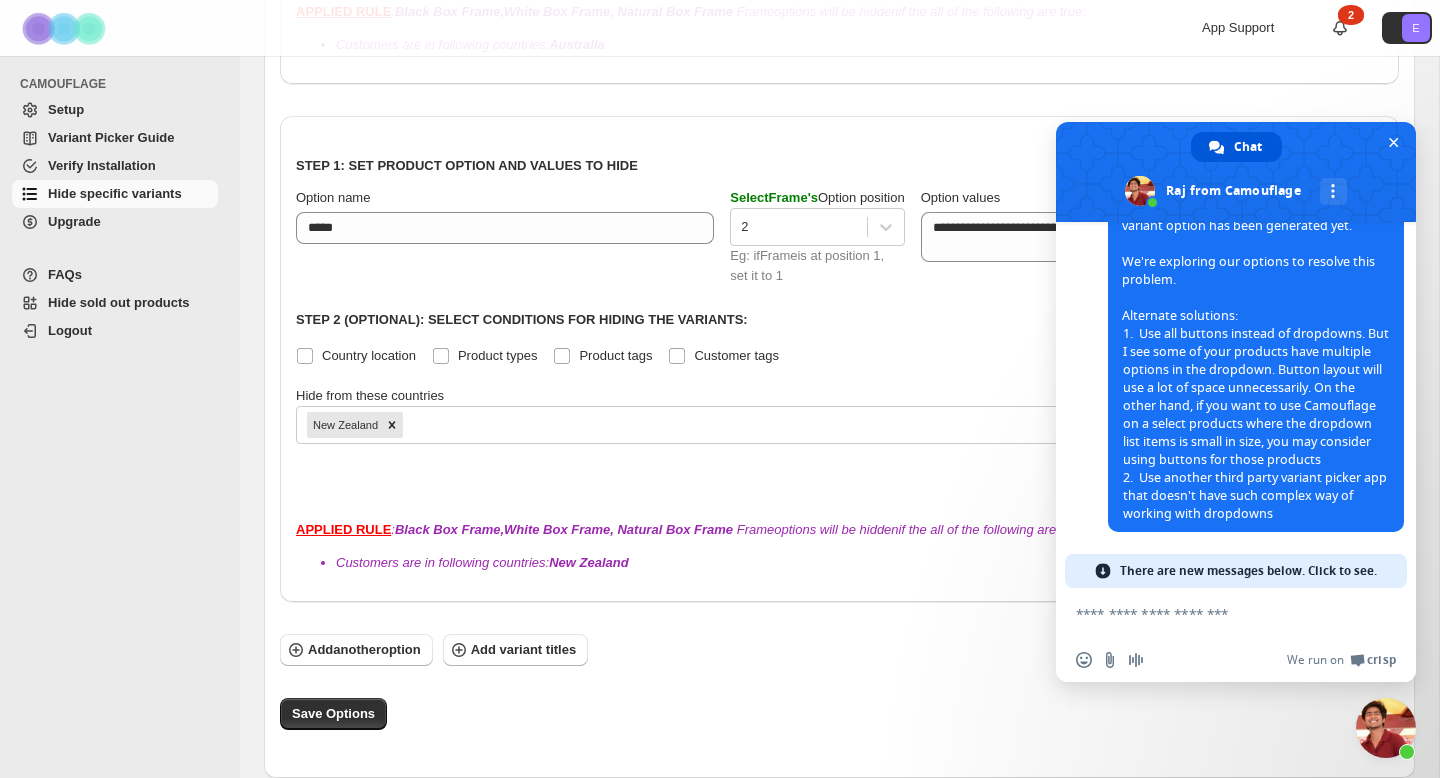 click on "There are new messages below. Click to see." at bounding box center (1248, 571) 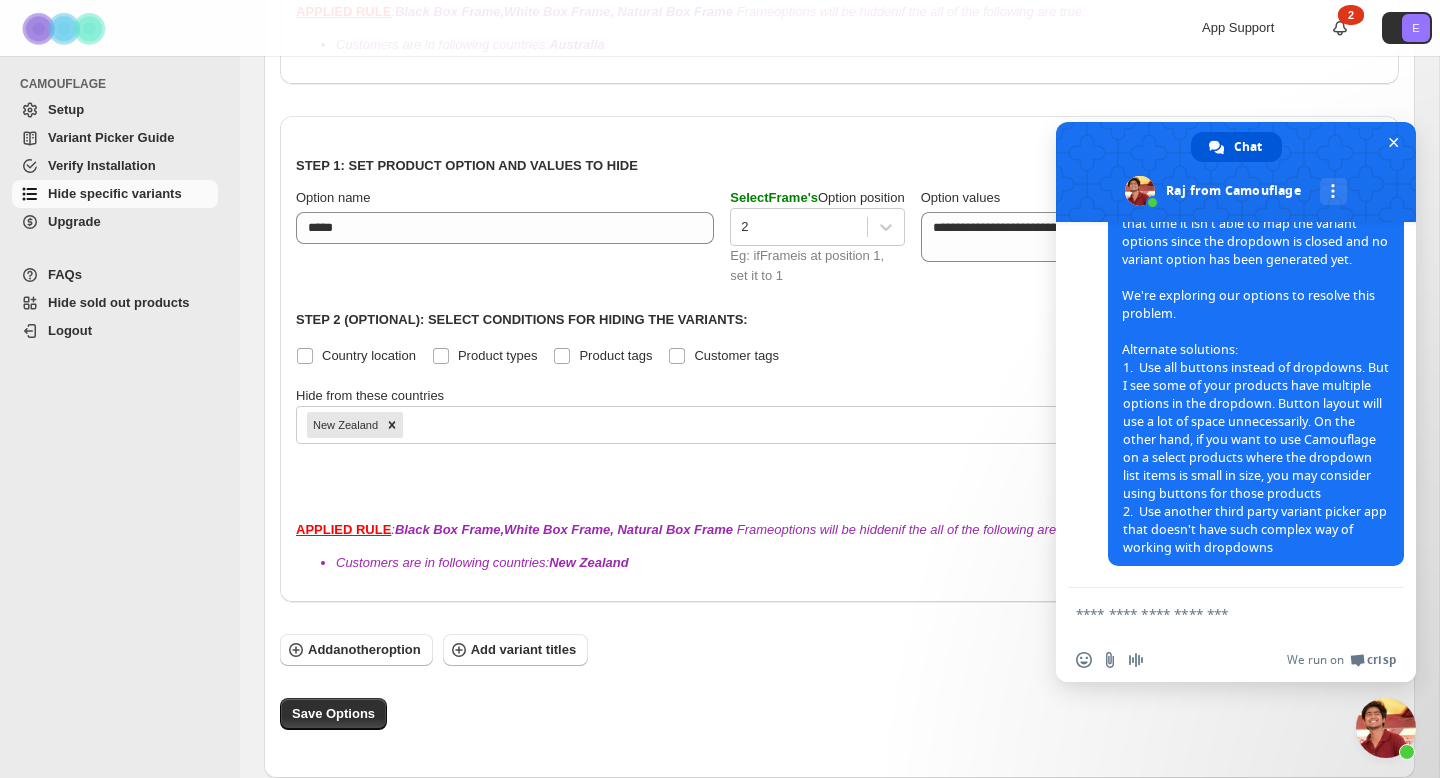 click at bounding box center (1216, 613) 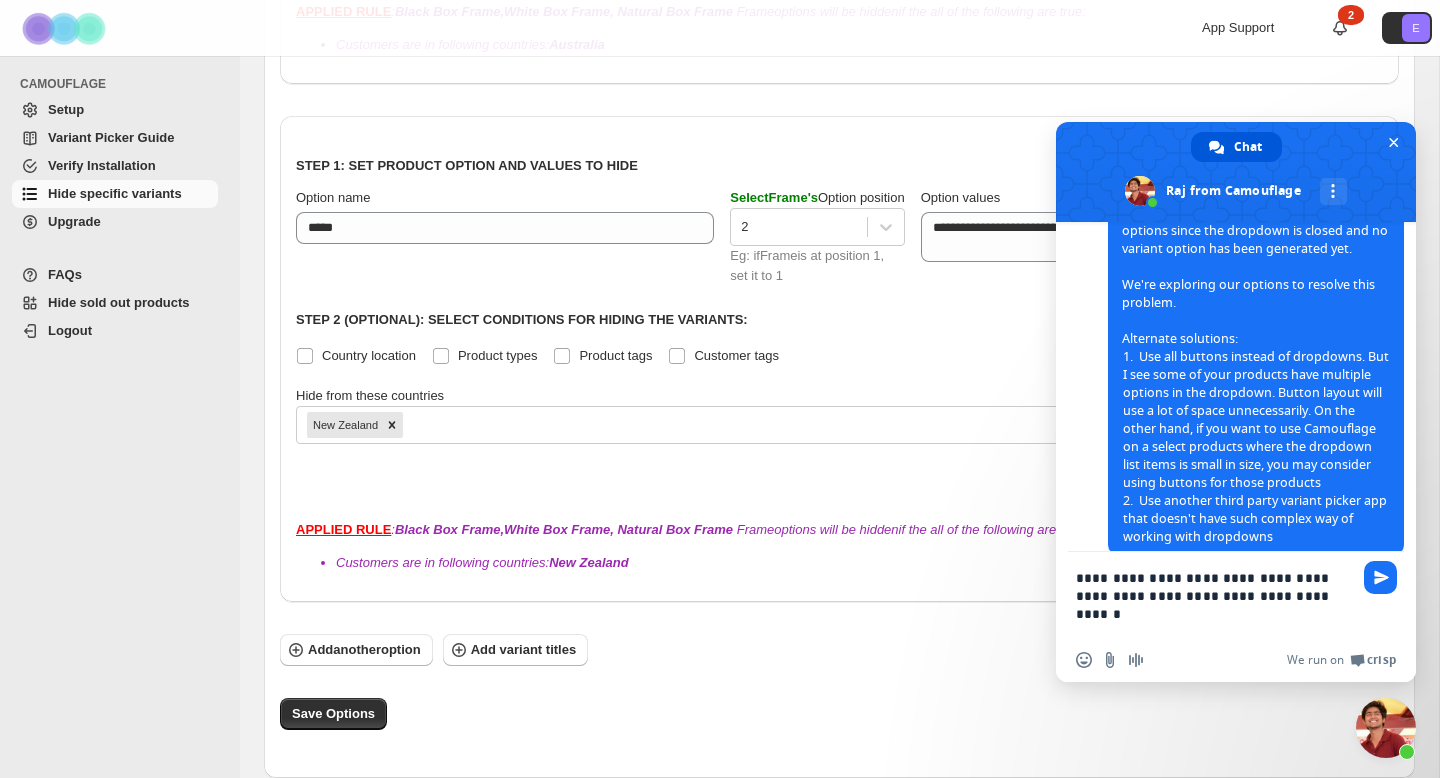click on "**********" at bounding box center [1216, 595] 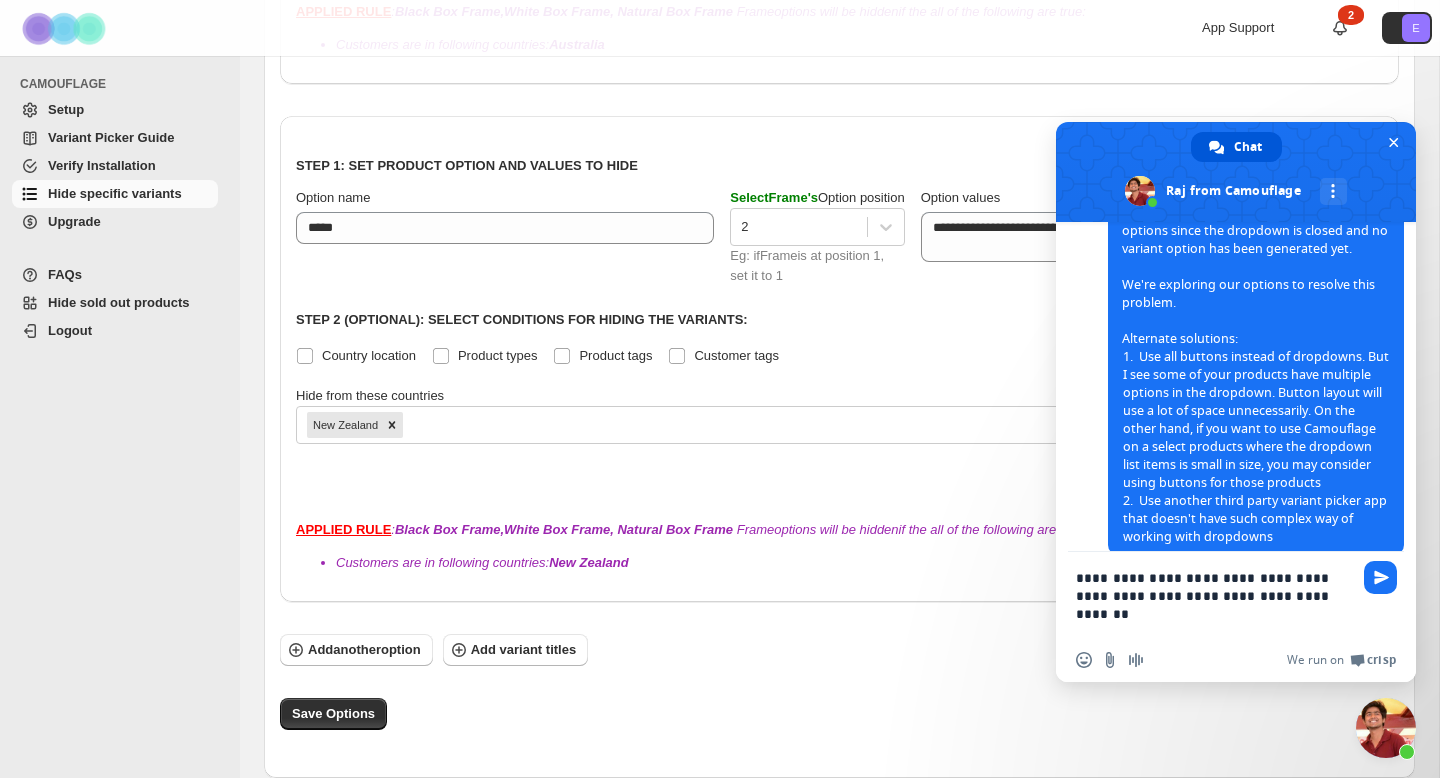click on "**********" at bounding box center (1216, 595) 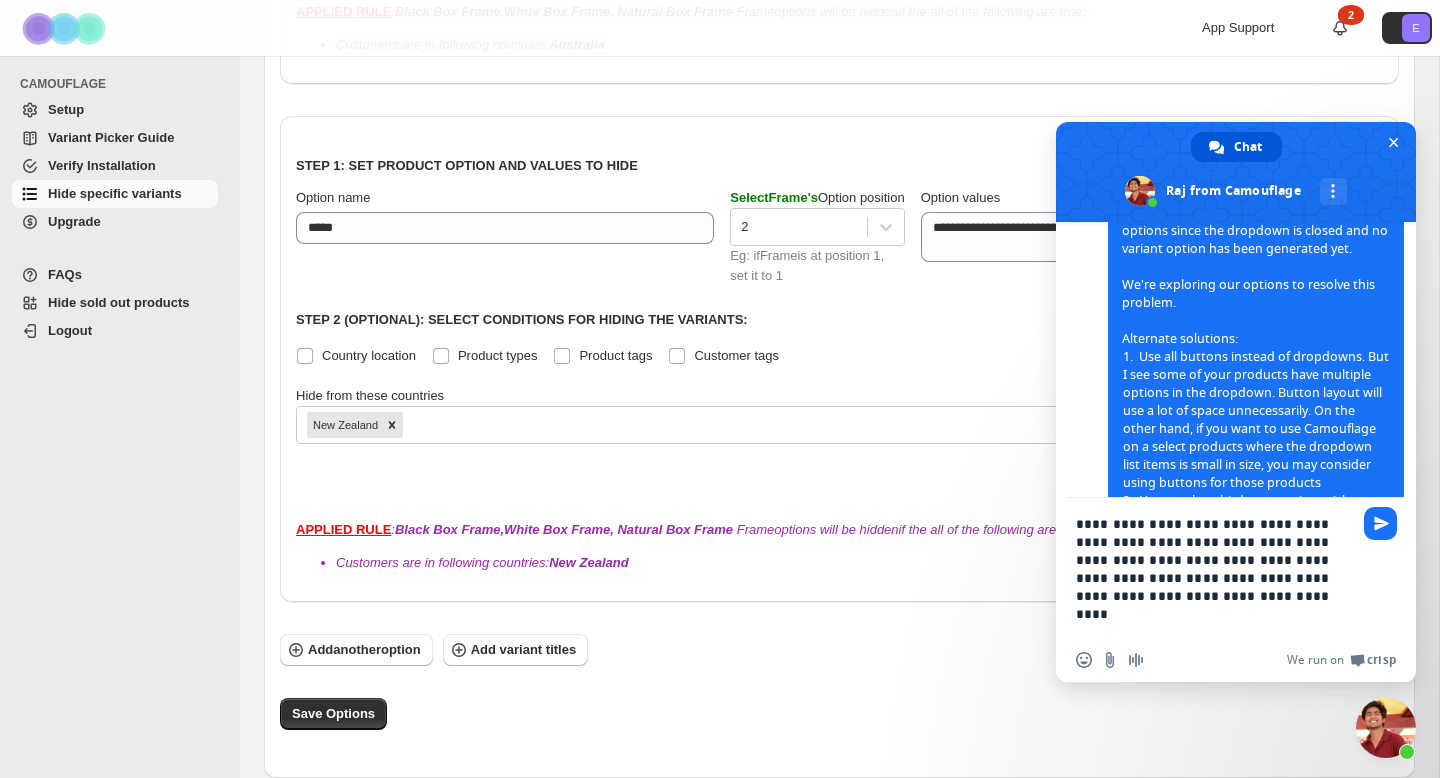 type on "**********" 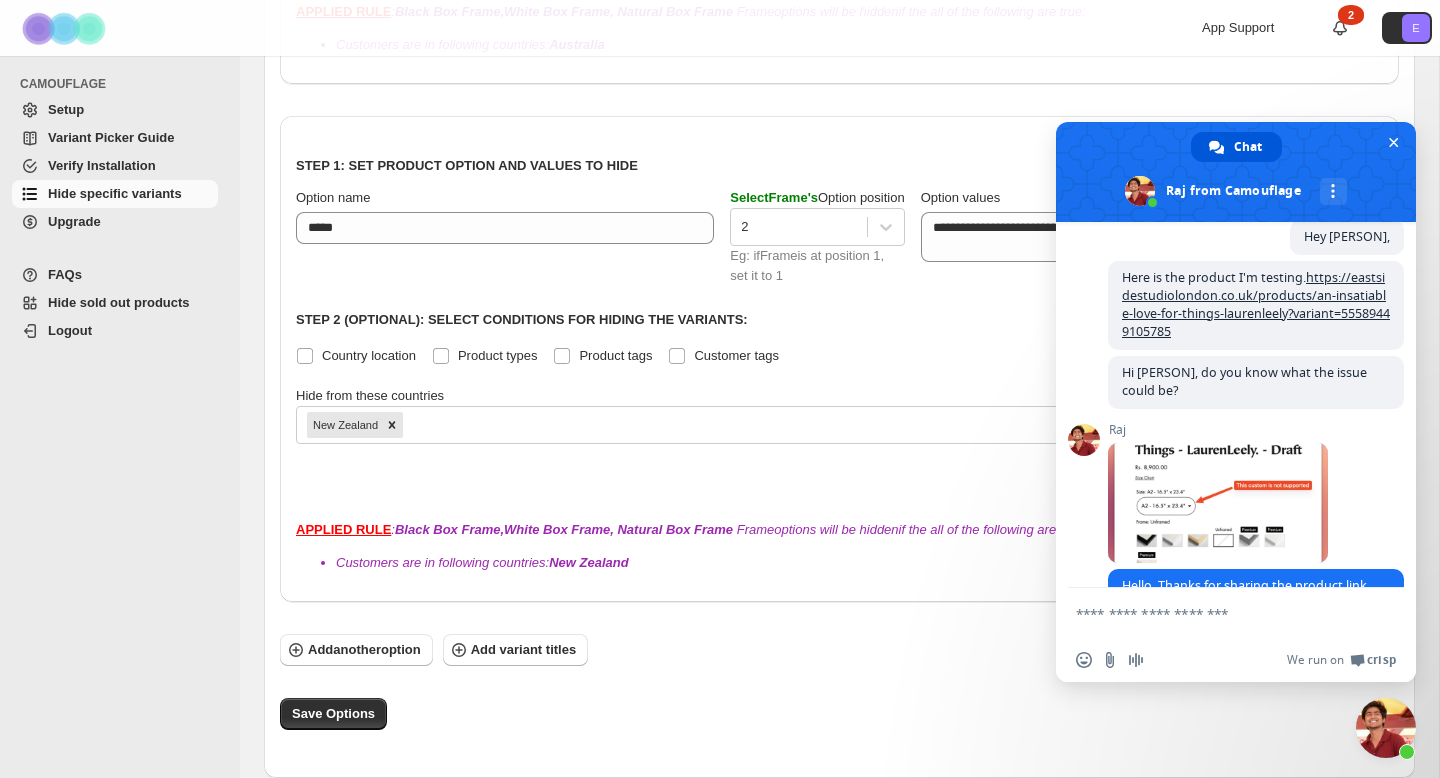 scroll, scrollTop: 762, scrollLeft: 0, axis: vertical 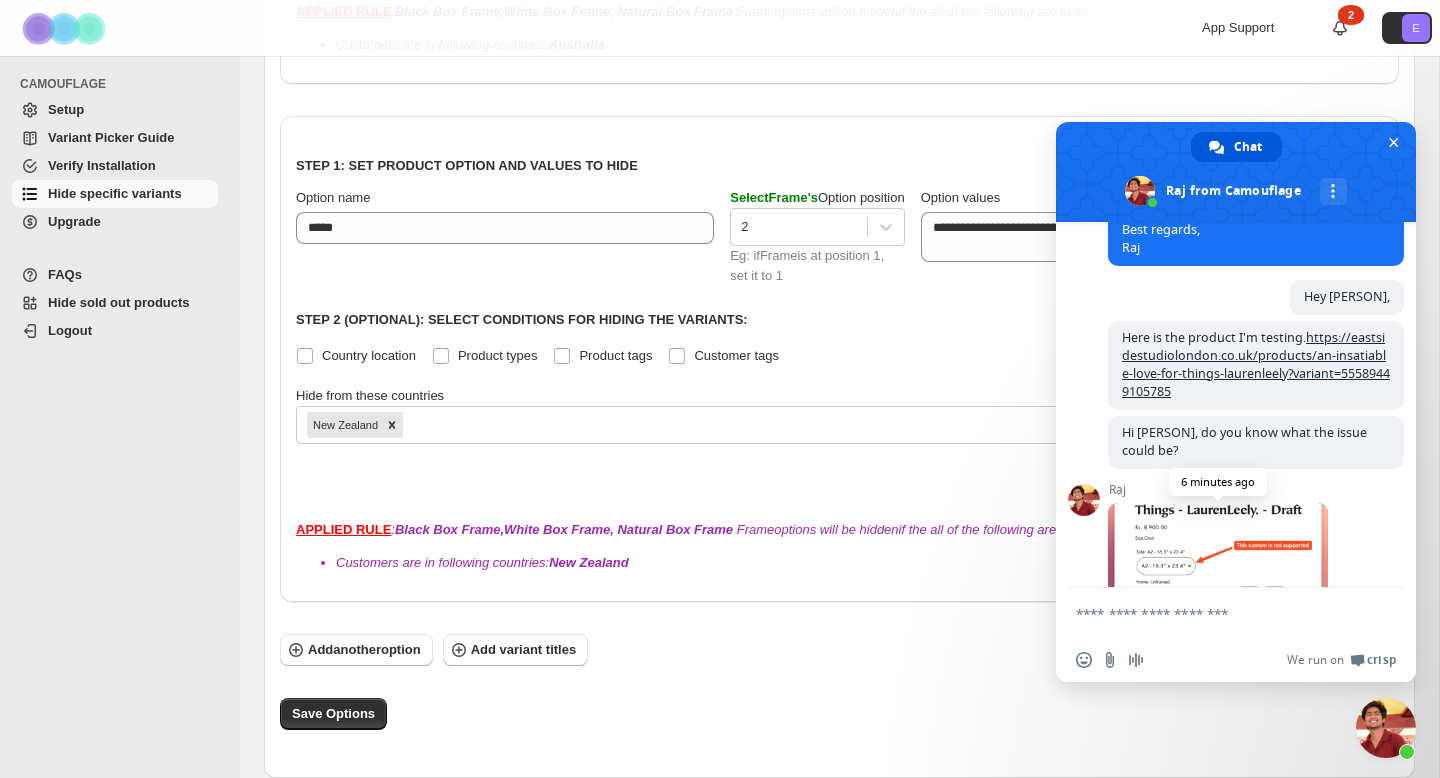 click at bounding box center (1218, 563) 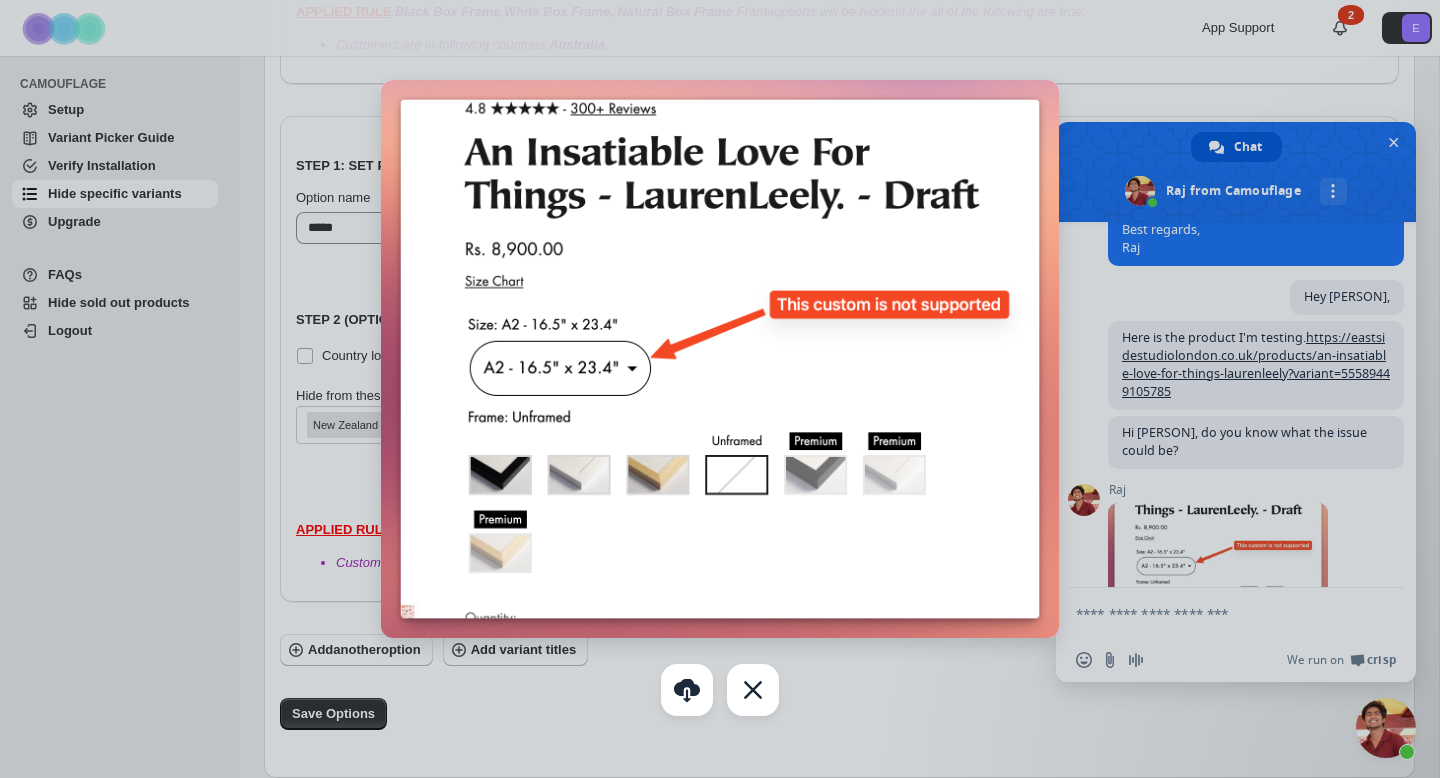 click at bounding box center [720, 389] 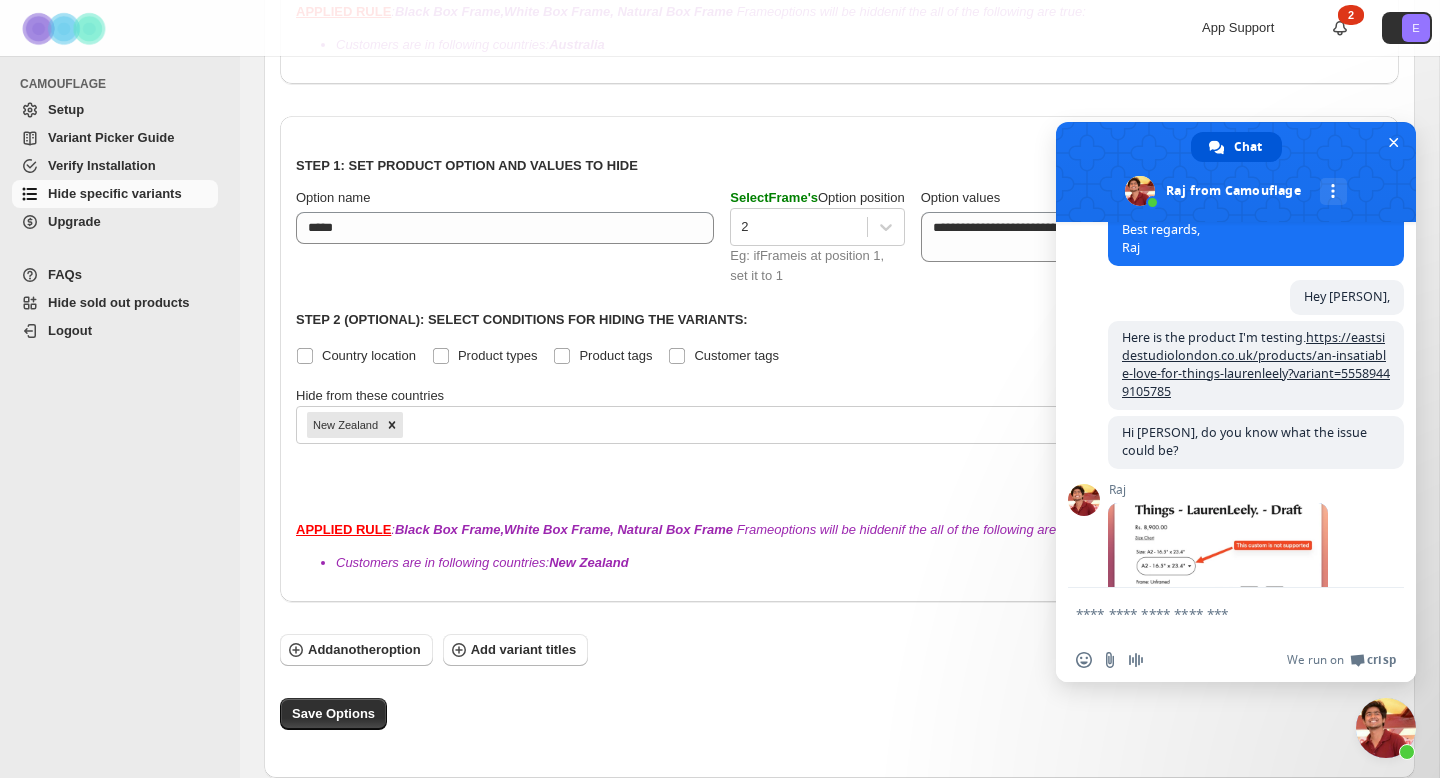 scroll, scrollTop: 1500, scrollLeft: 0, axis: vertical 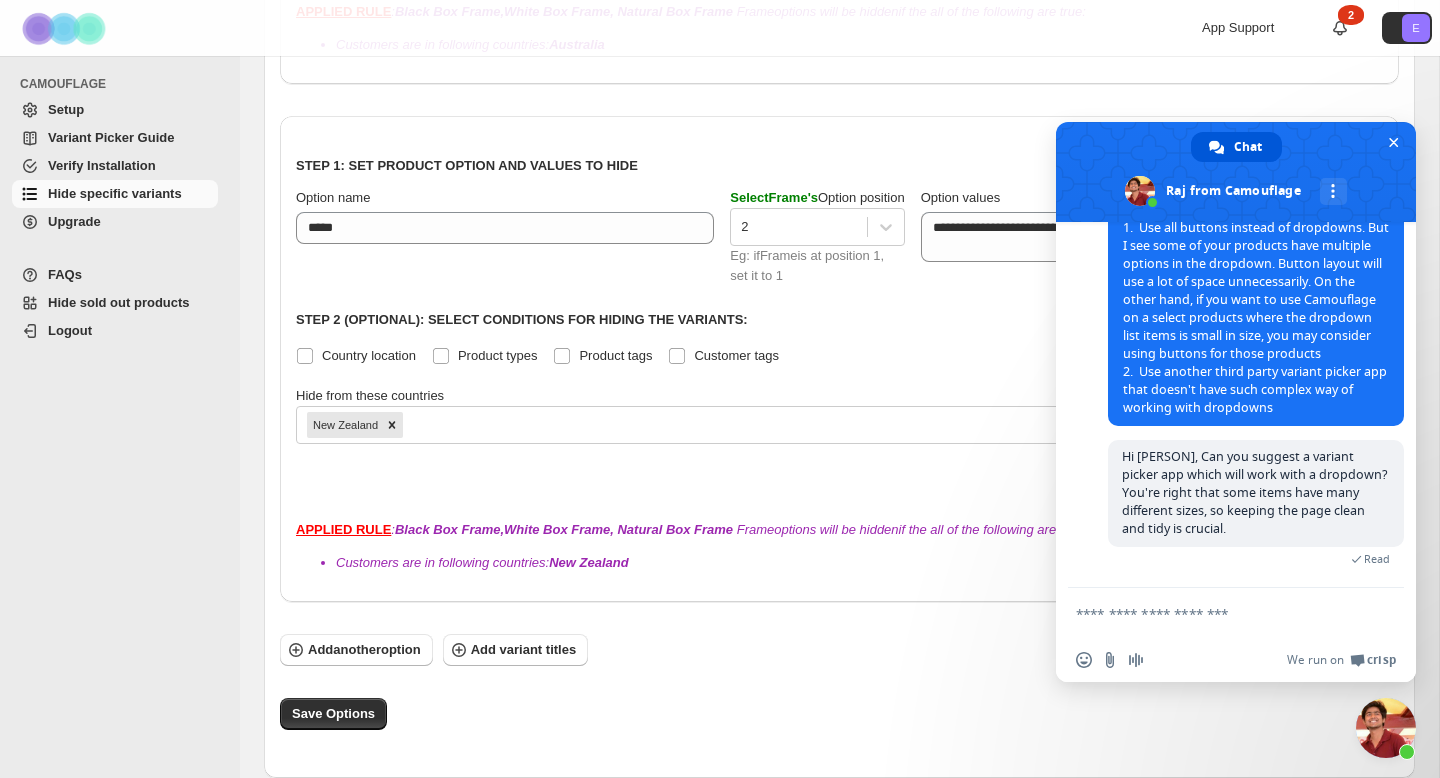click at bounding box center (1216, 613) 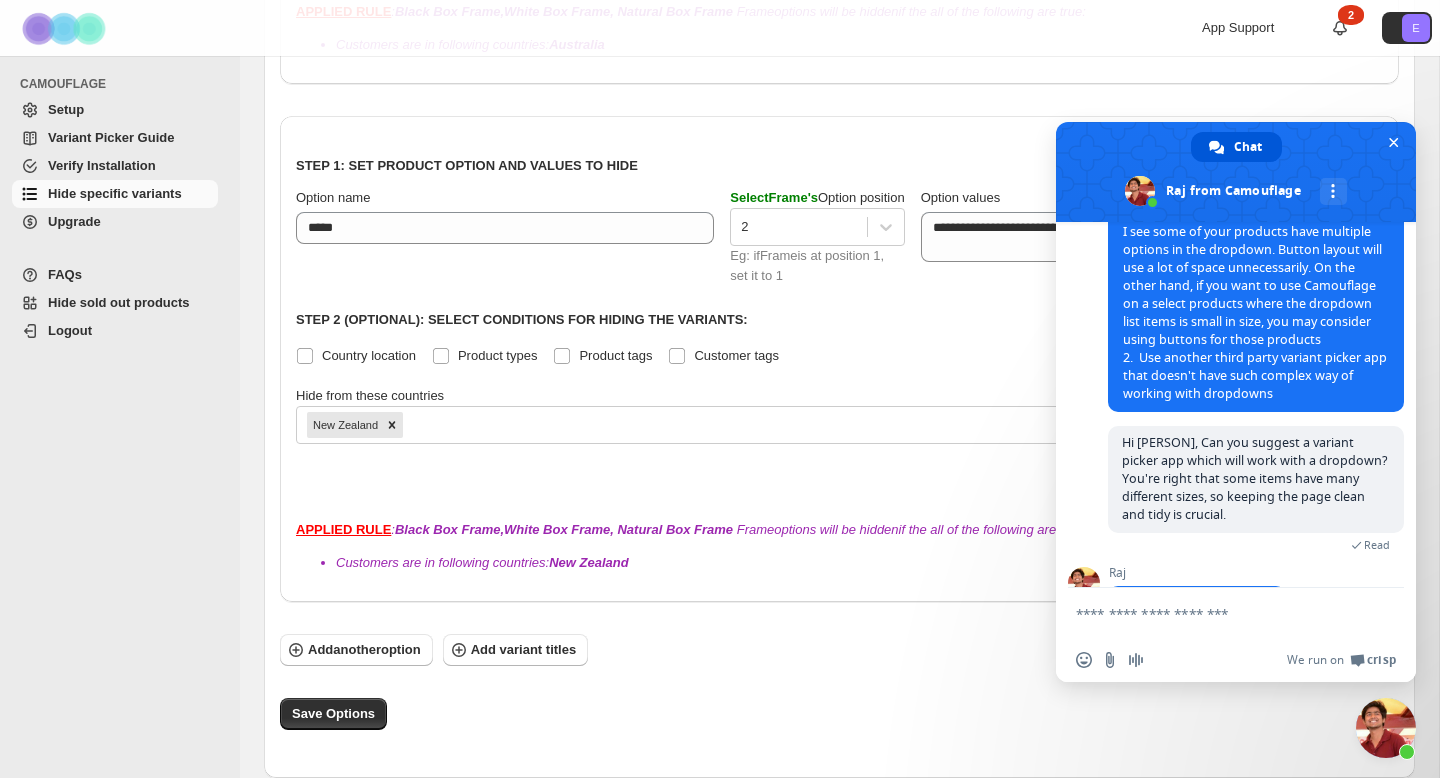 scroll, scrollTop: 1569, scrollLeft: 0, axis: vertical 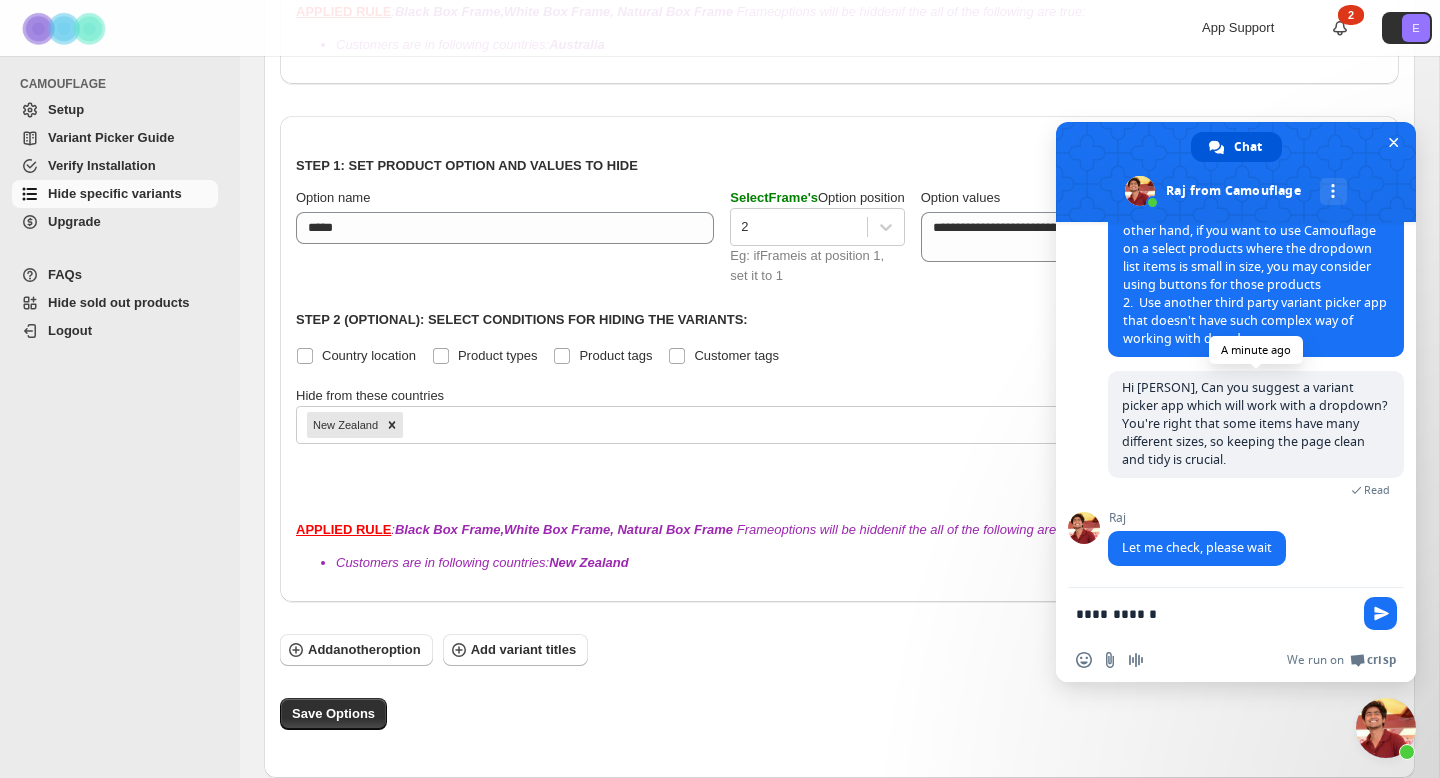 type on "**********" 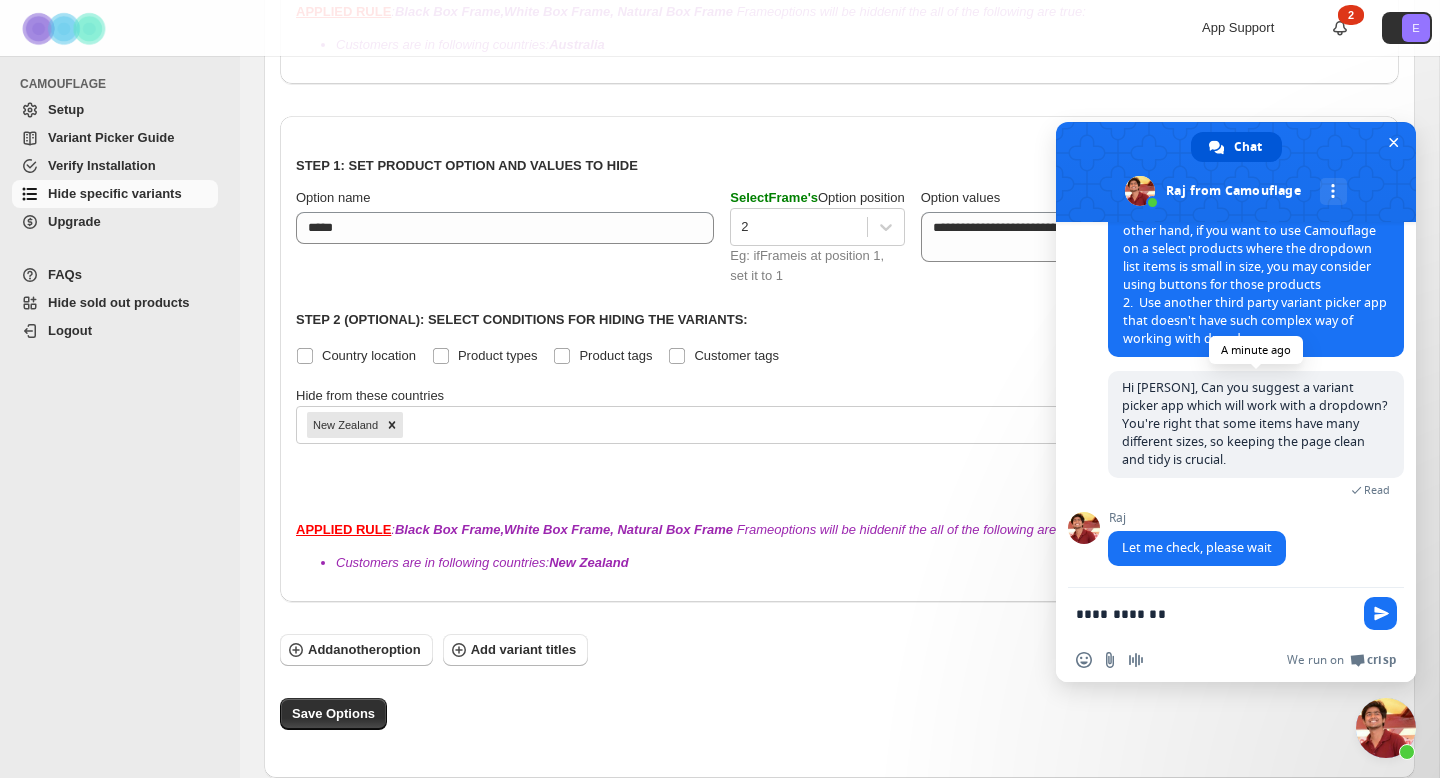 type 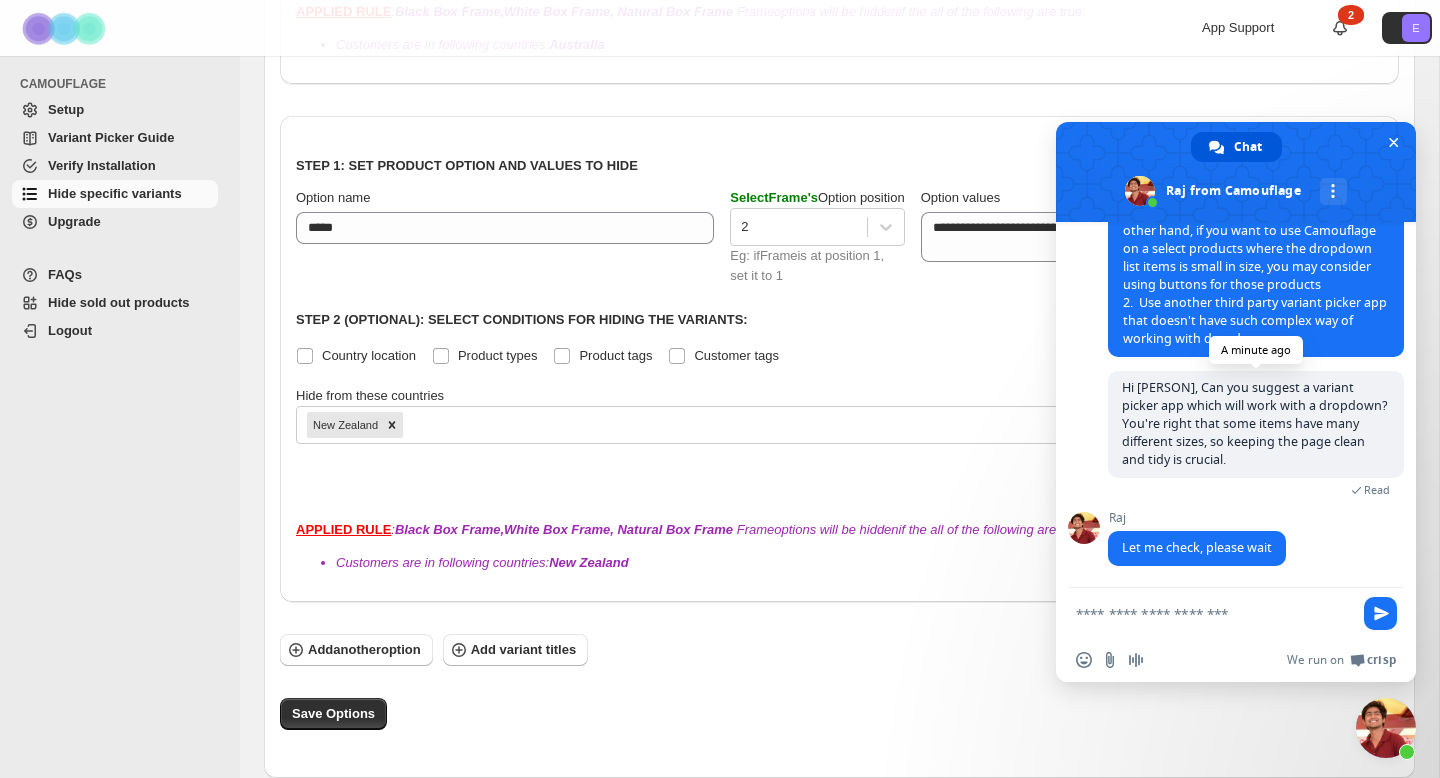 scroll, scrollTop: 1619, scrollLeft: 0, axis: vertical 